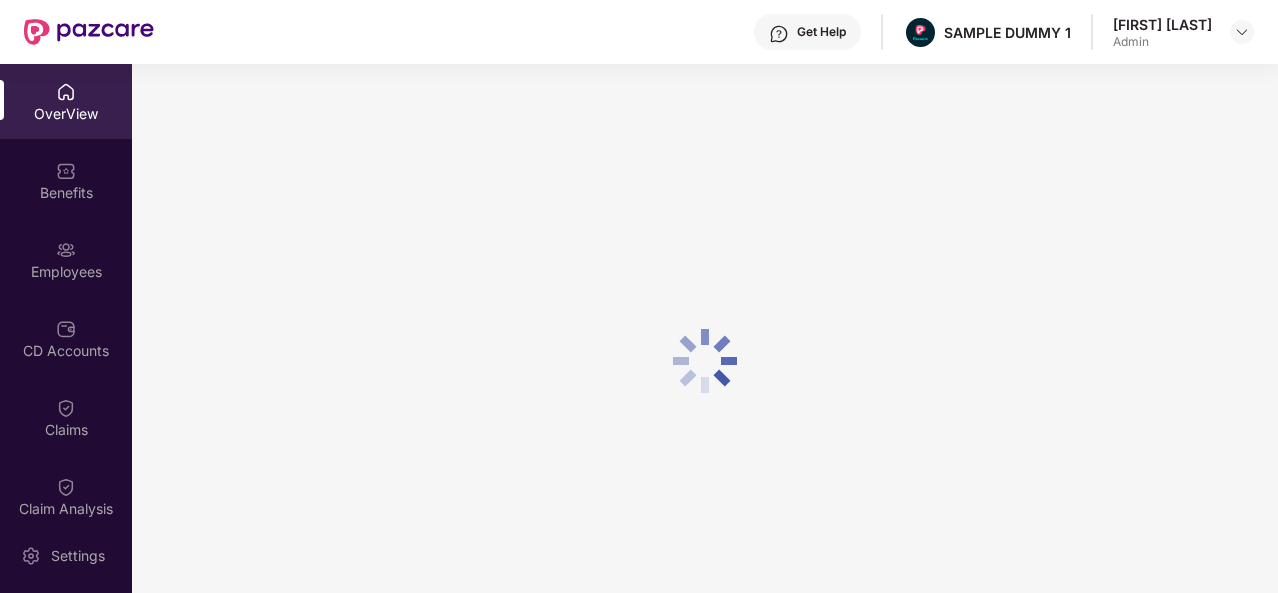 scroll, scrollTop: 0, scrollLeft: 0, axis: both 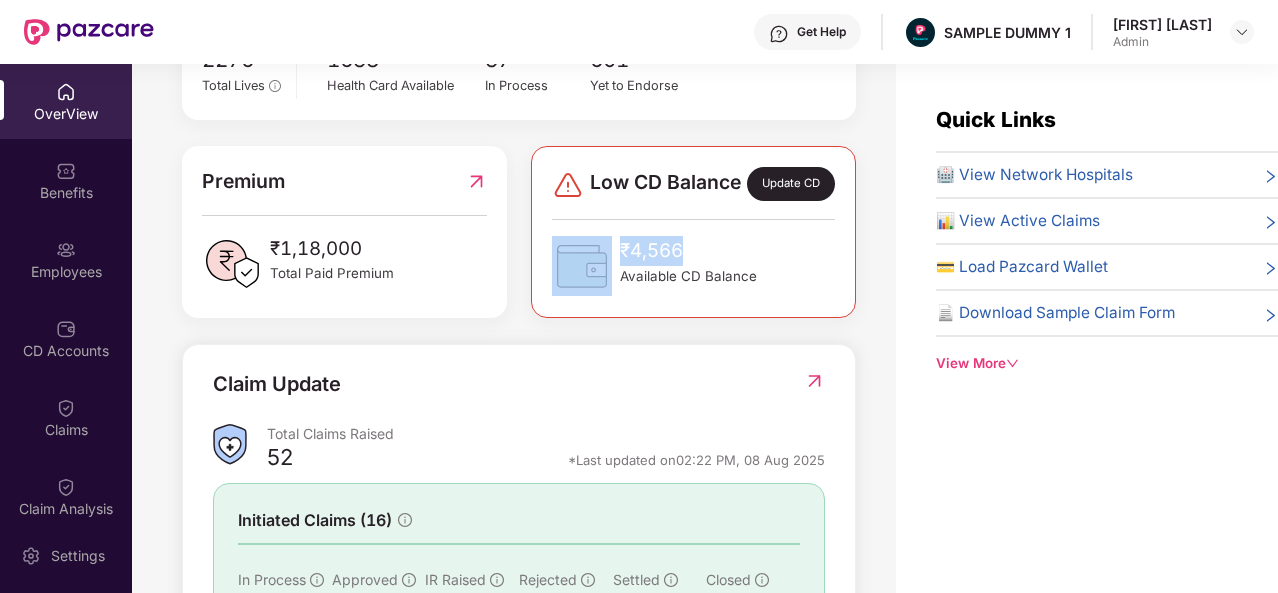 drag, startPoint x: 705, startPoint y: 255, endPoint x: 603, endPoint y: 256, distance: 102.0049 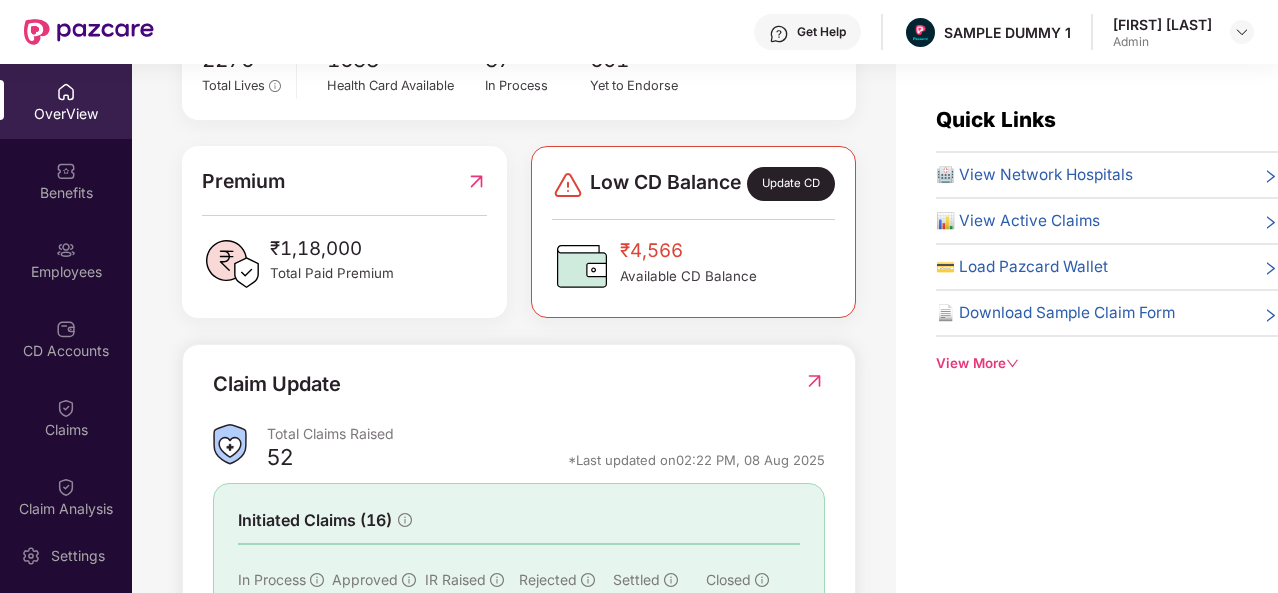 click on "Available CD Balance" at bounding box center [688, 276] 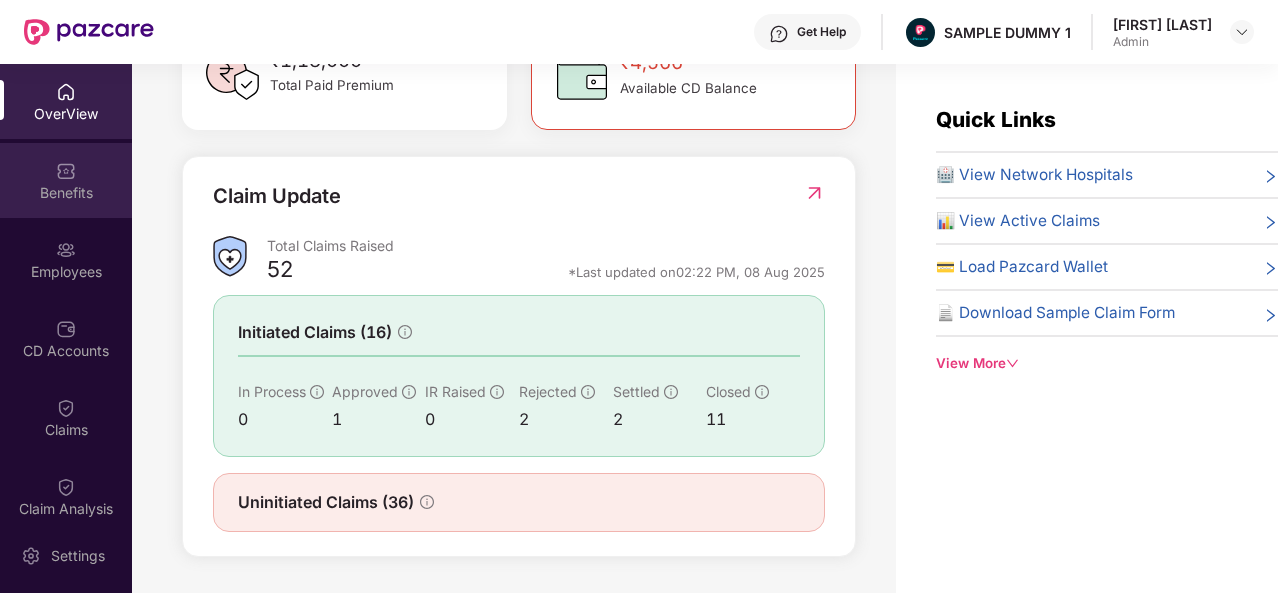 click on "Benefits" at bounding box center (66, 193) 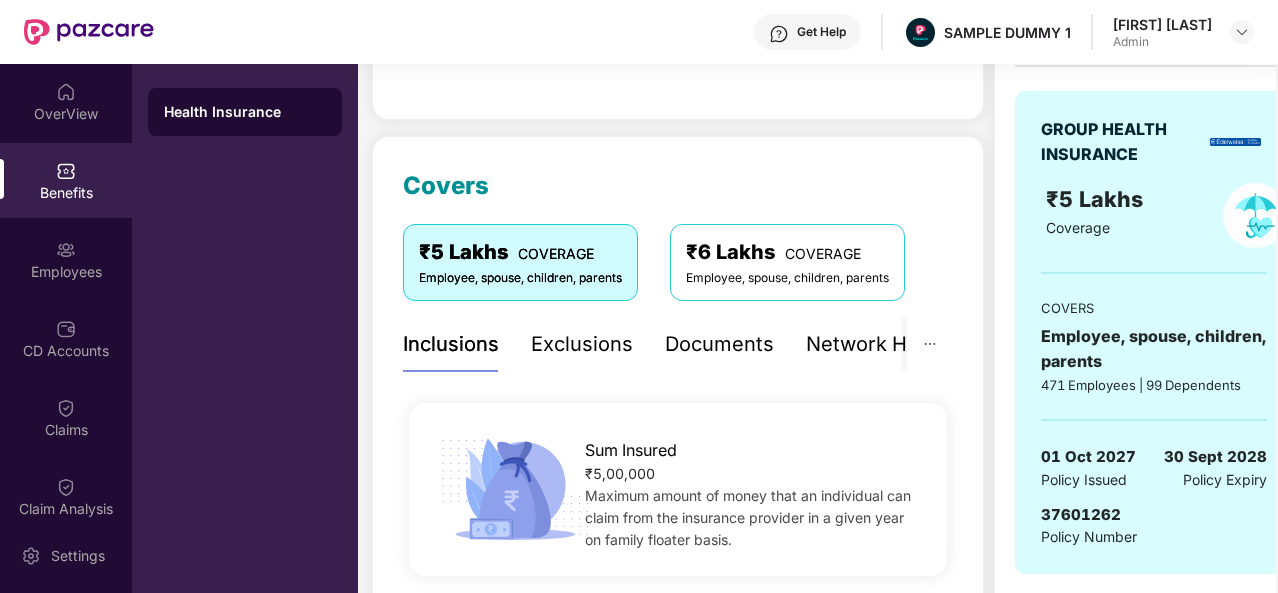 scroll, scrollTop: 180, scrollLeft: 0, axis: vertical 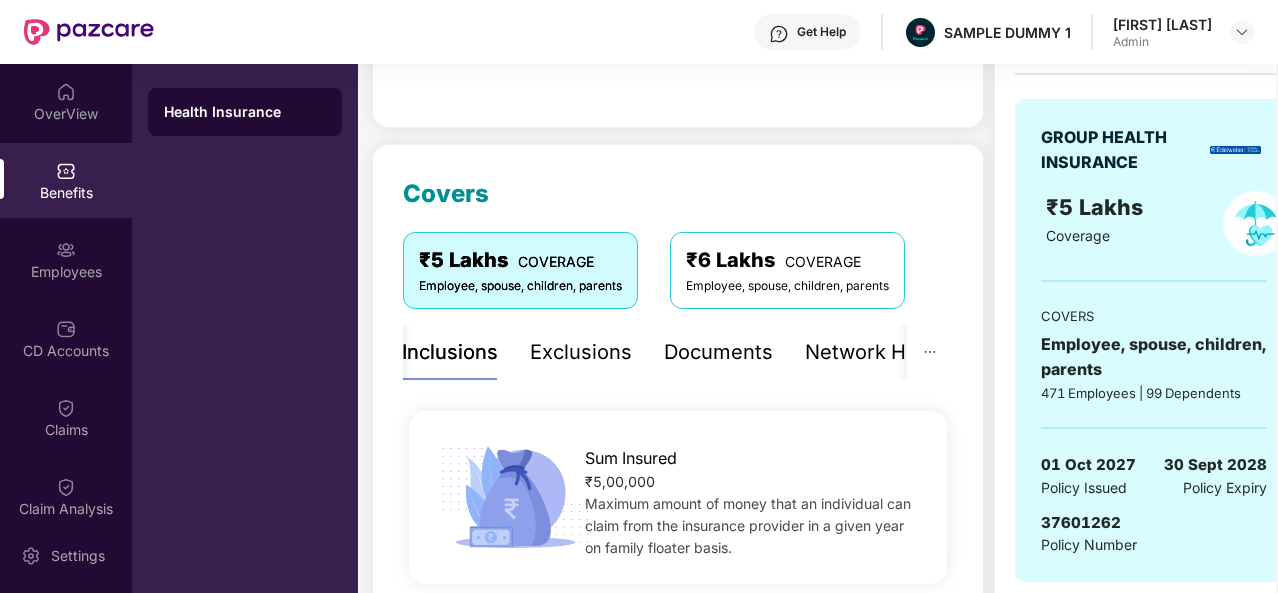 click on "Exclusions" at bounding box center [581, 352] 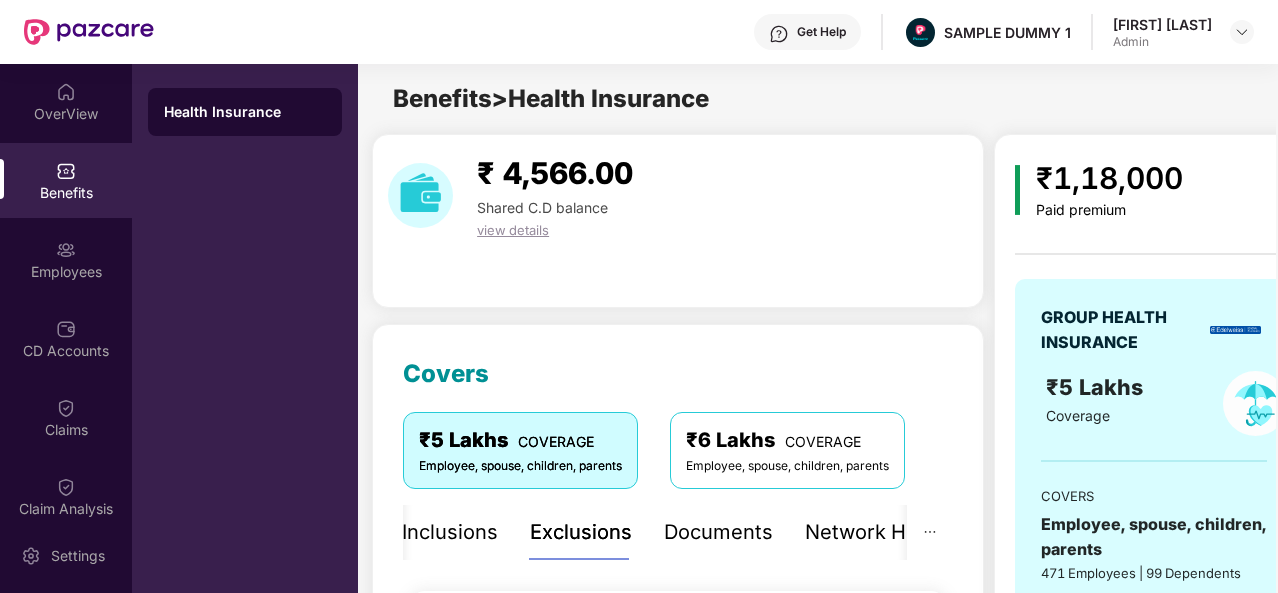 scroll, scrollTop: 111, scrollLeft: 0, axis: vertical 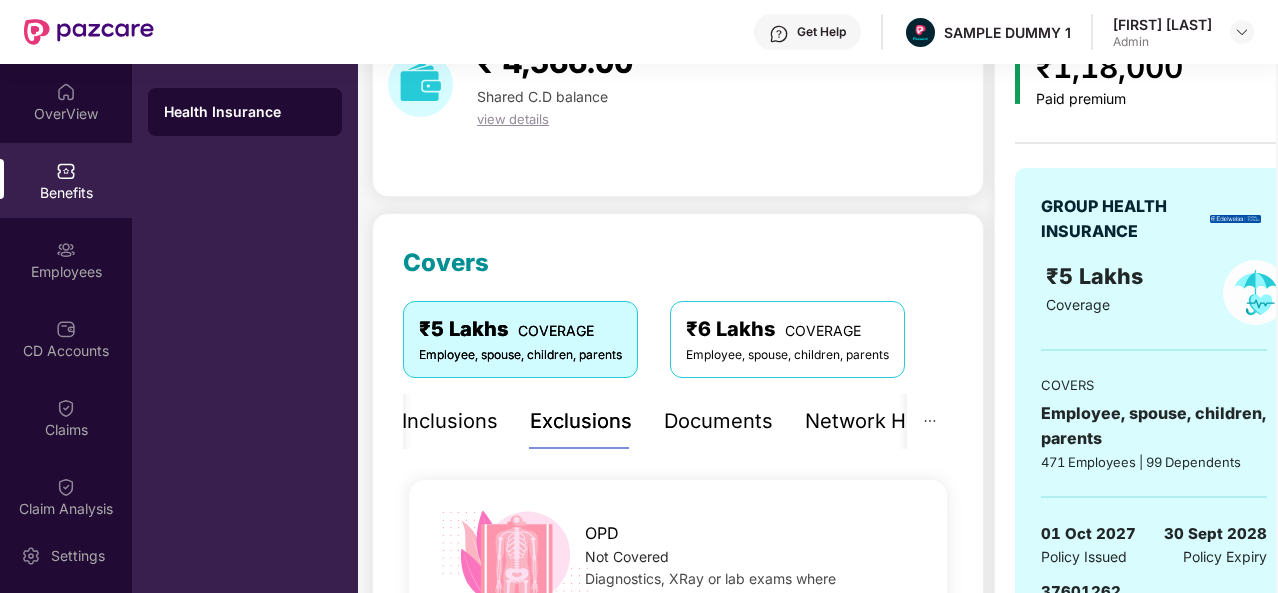 click on "Documents" at bounding box center (718, 421) 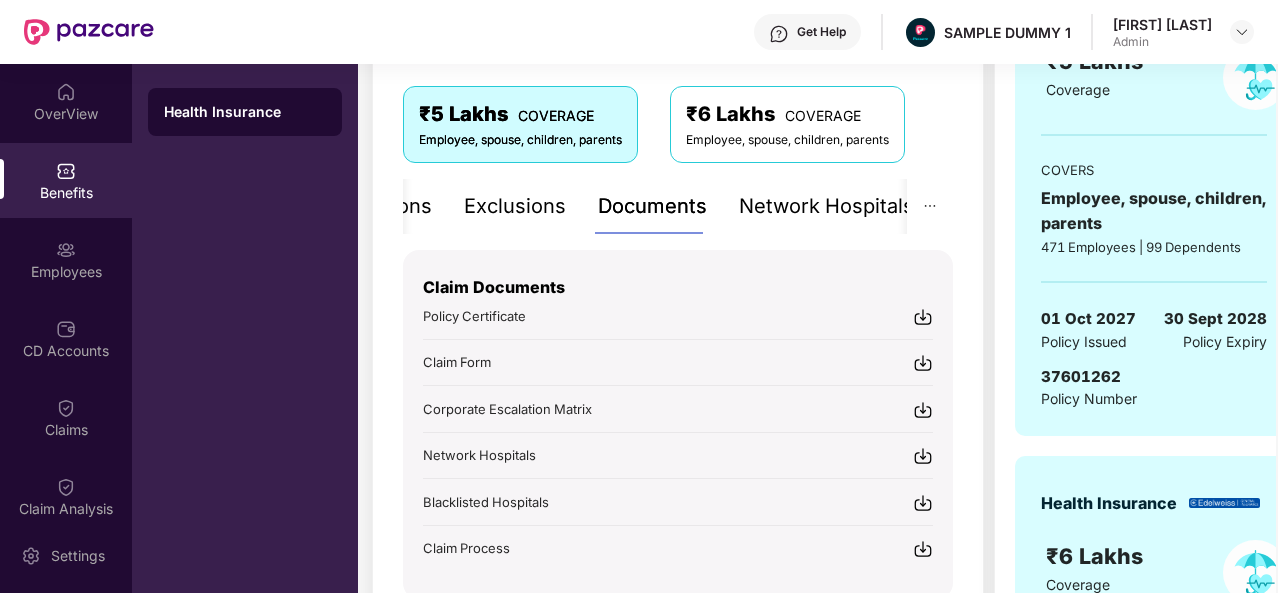scroll, scrollTop: 419, scrollLeft: 0, axis: vertical 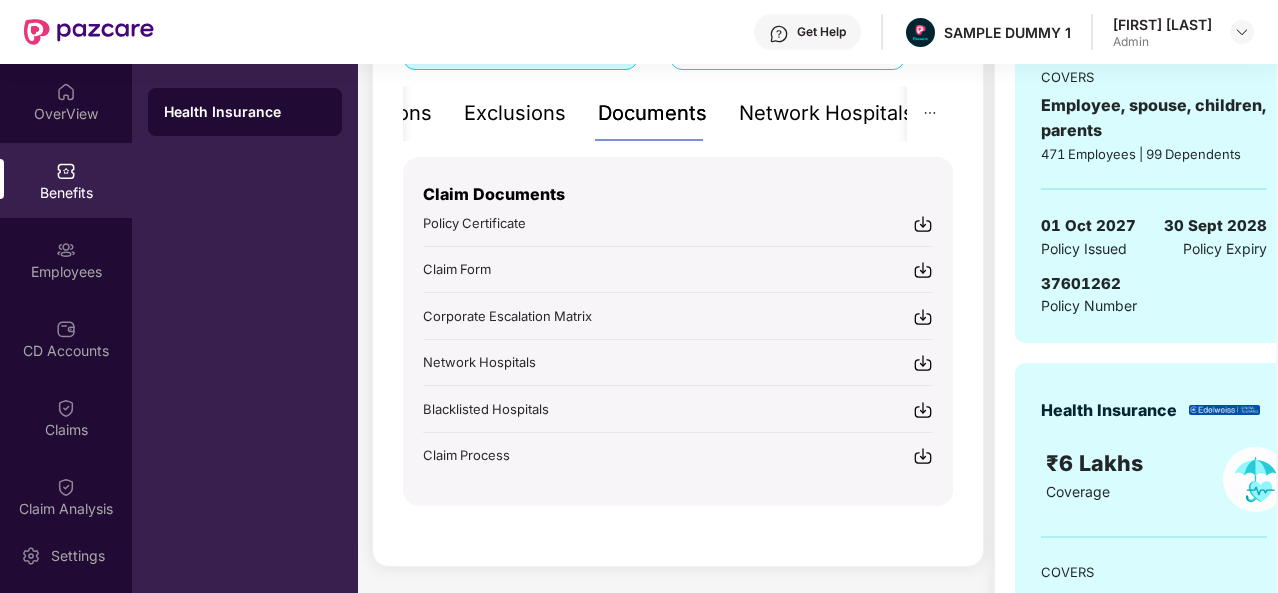click on "Get Help" at bounding box center [807, 32] 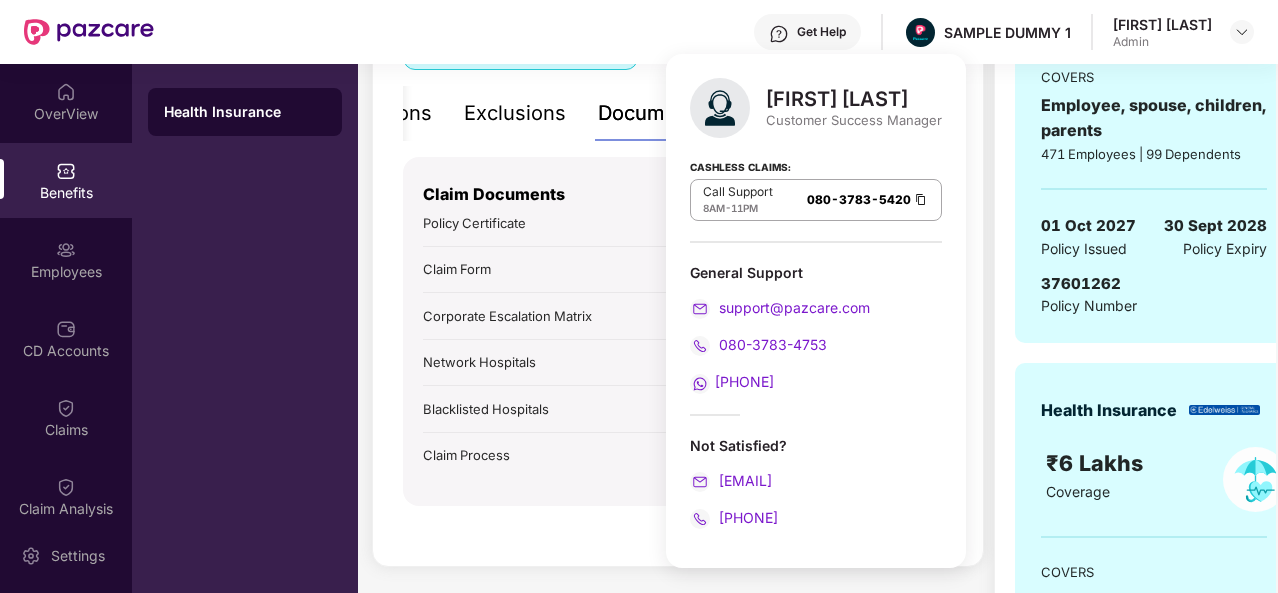 click on "[FIRST] [LAST]" at bounding box center [854, 99] 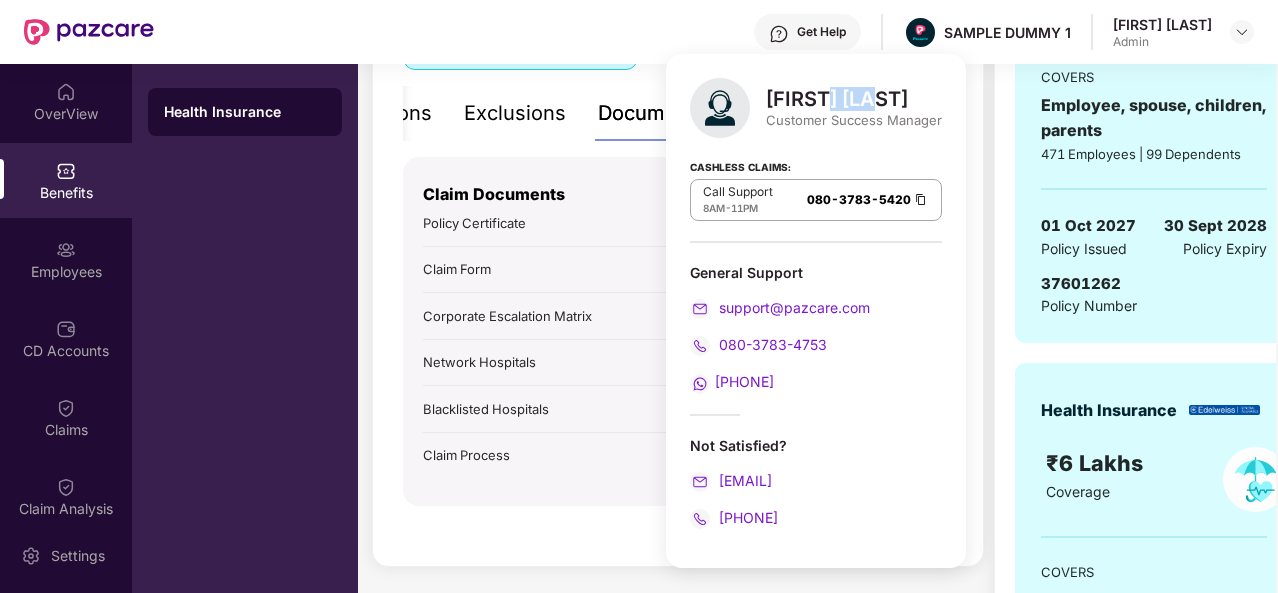 click on "[FIRST] [LAST]" at bounding box center (854, 99) 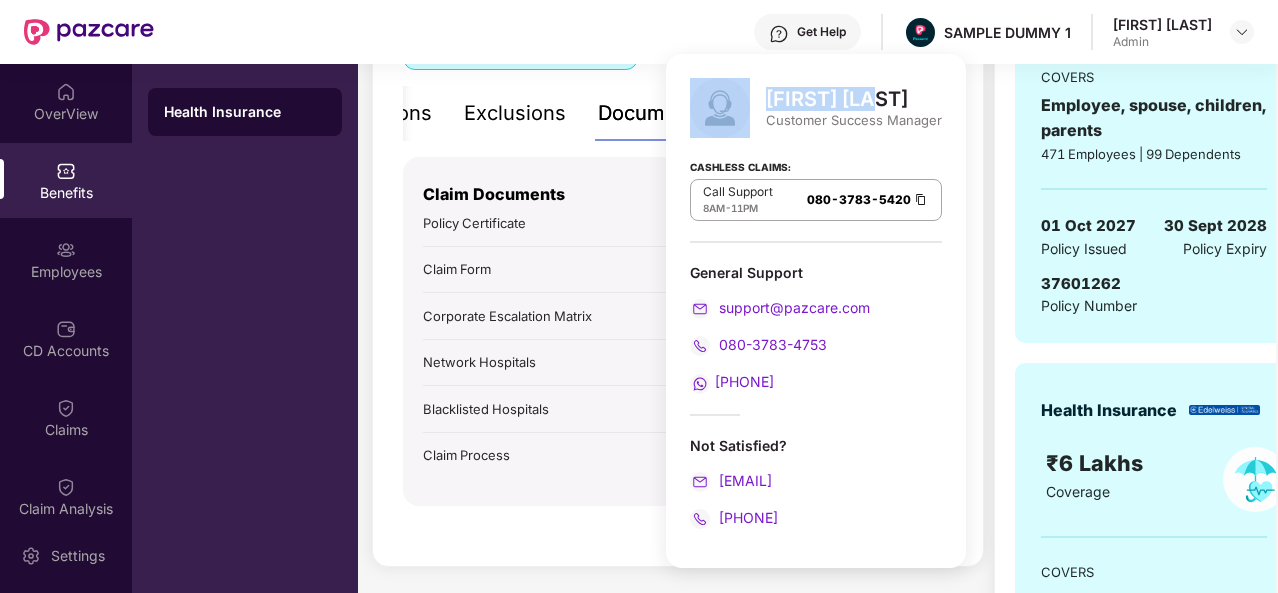 drag, startPoint x: 886, startPoint y: 107, endPoint x: 728, endPoint y: 107, distance: 158 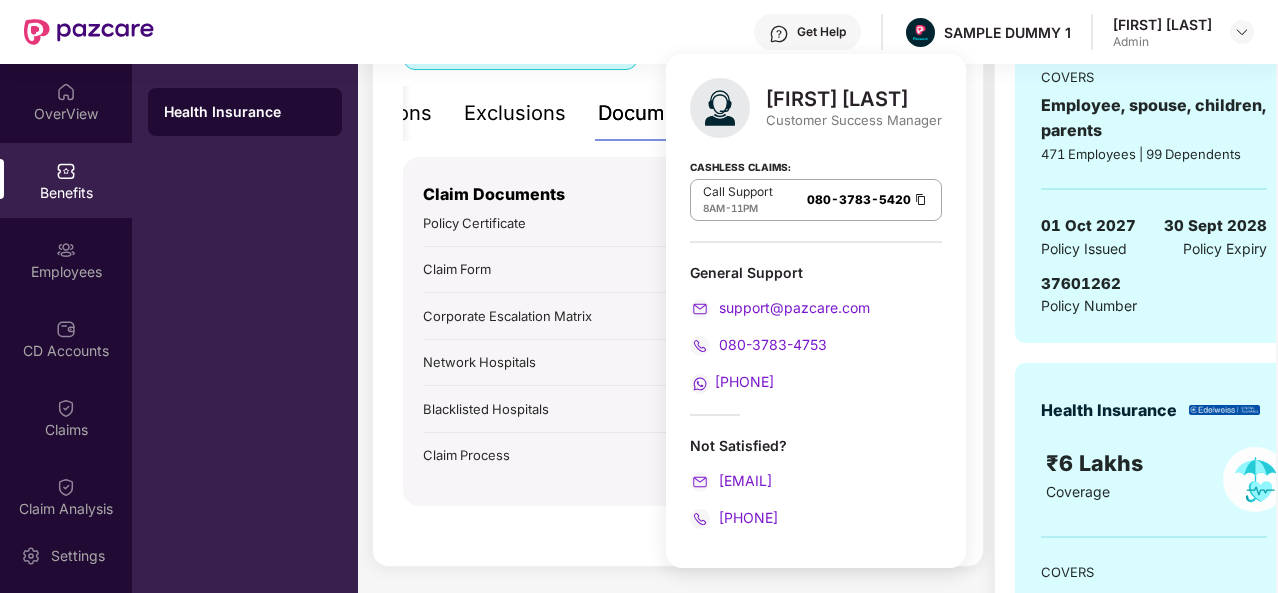 click on "Claim Documents Policy Certificate Claim Form Corporate Escalation Matrix Network Hospitals Blacklisted Hospitals Claim Process" at bounding box center [678, 331] 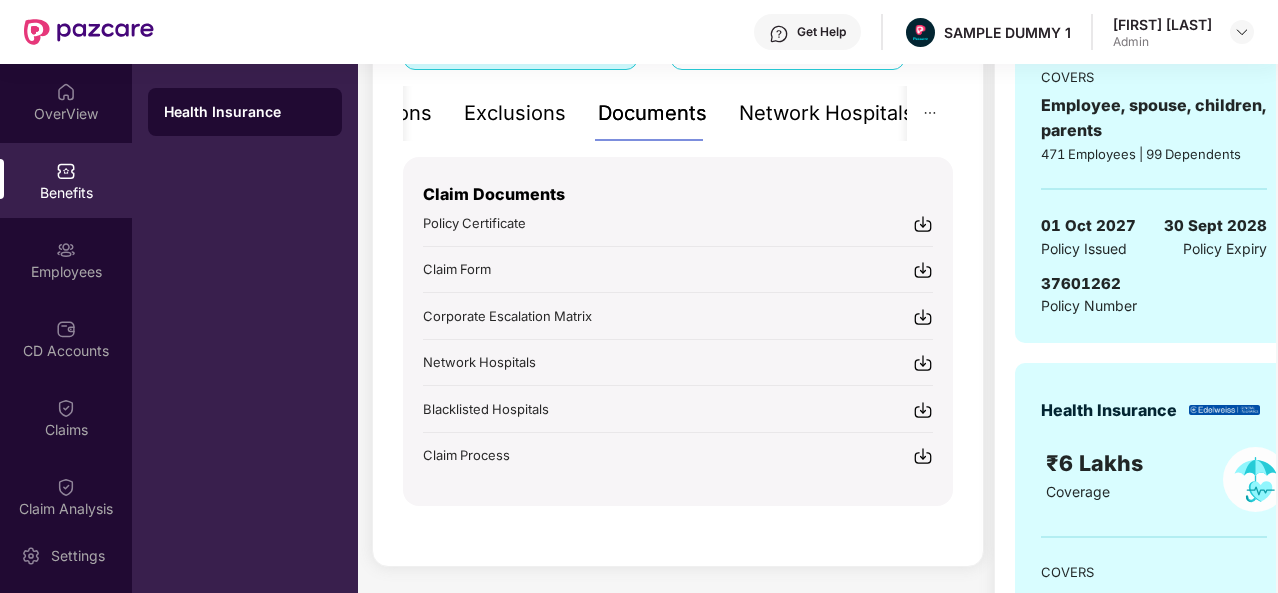 click on "Get Help" at bounding box center (807, 32) 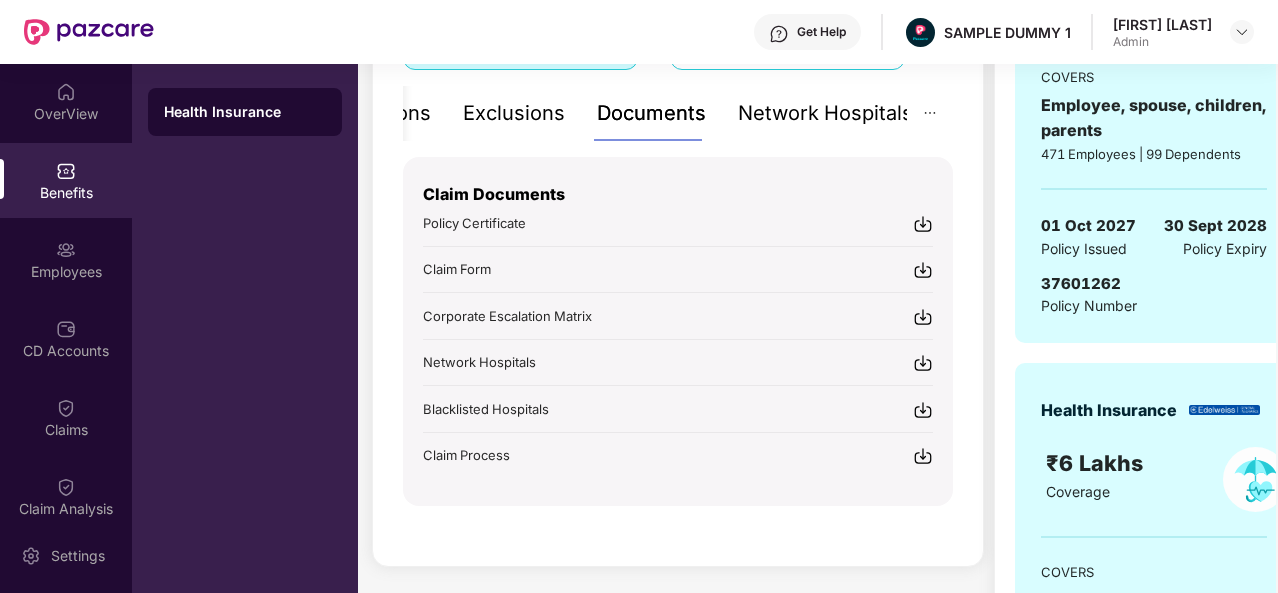 click on "Network Hospitals" at bounding box center (825, 113) 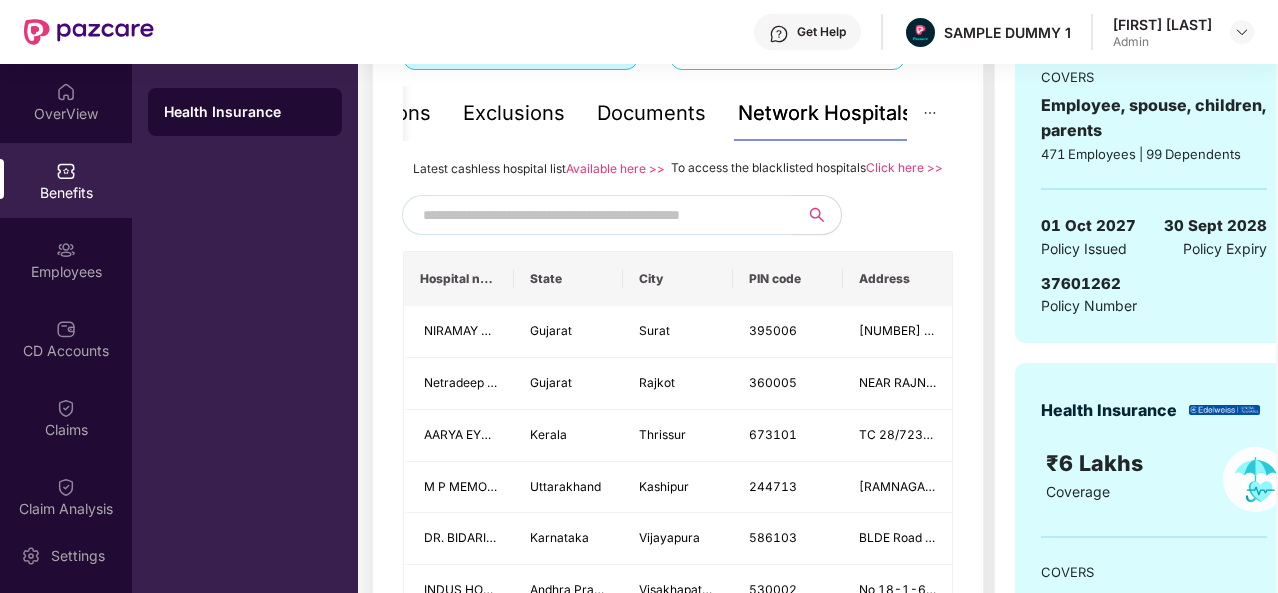 click at bounding box center (594, 215) 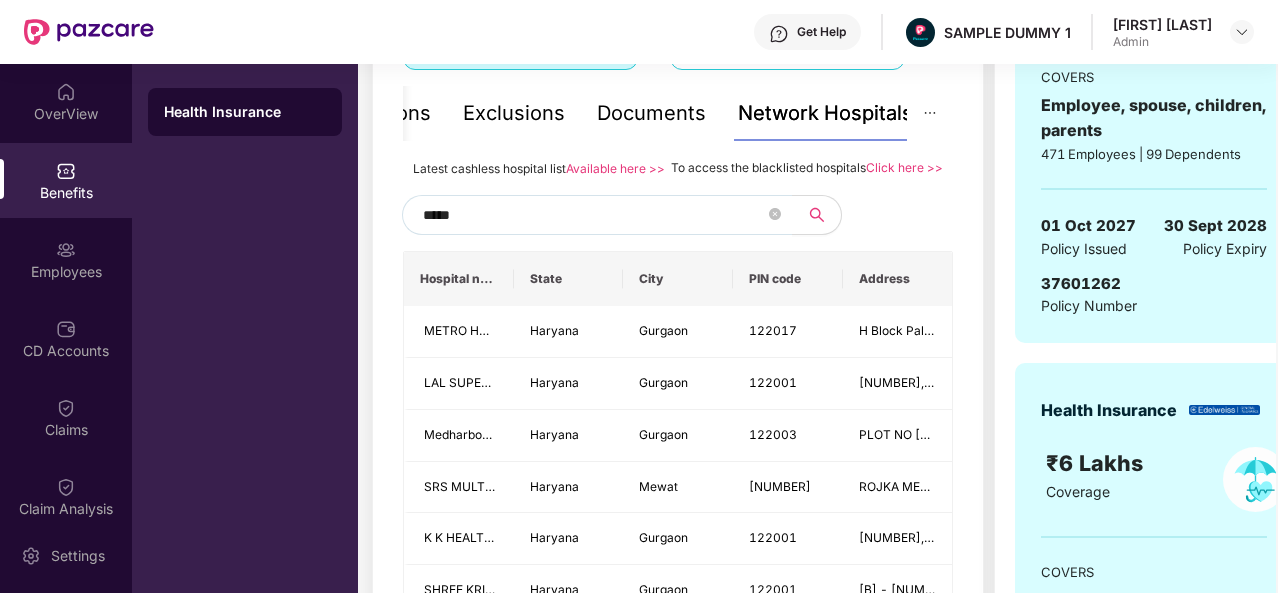 type on "******" 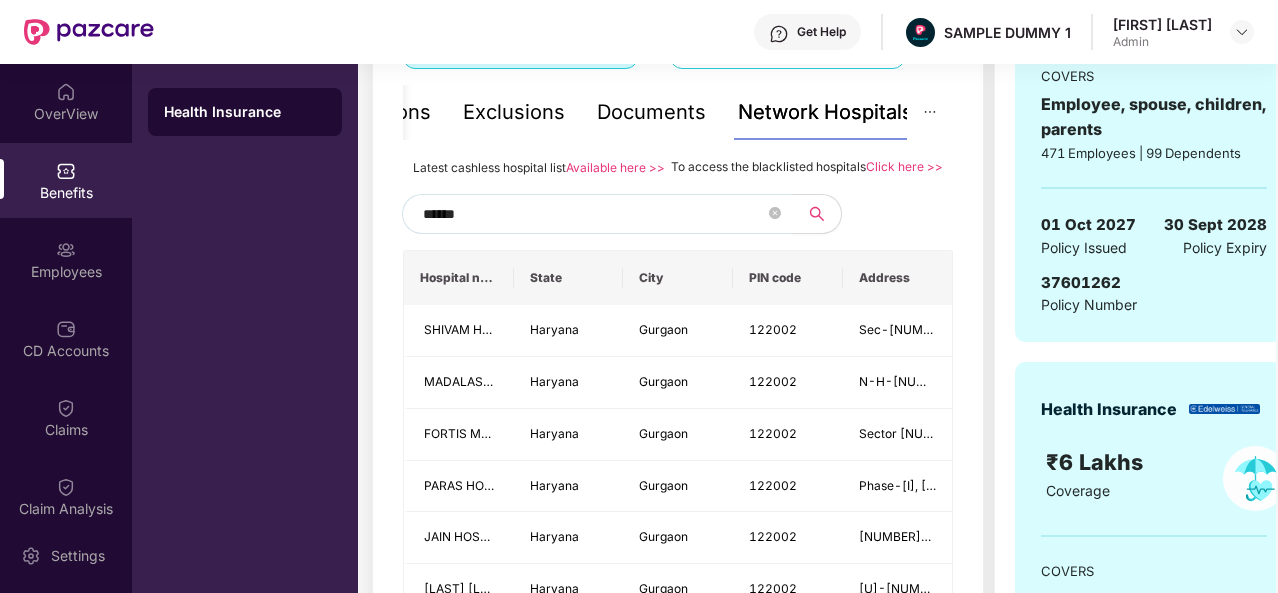 scroll, scrollTop: 420, scrollLeft: 0, axis: vertical 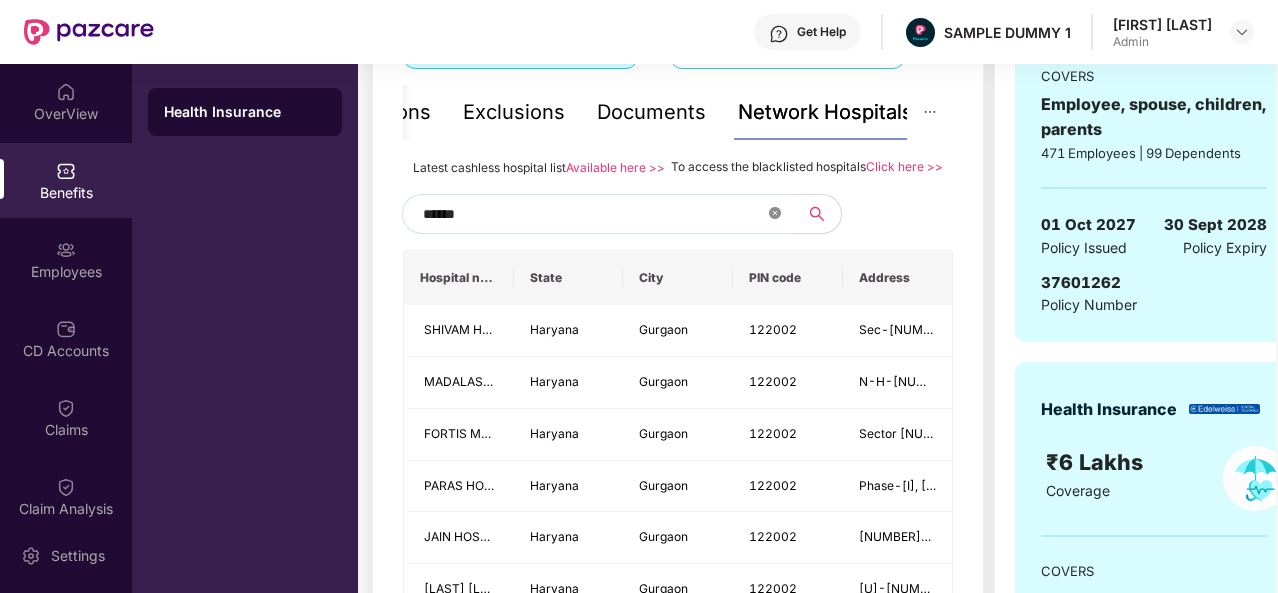 click 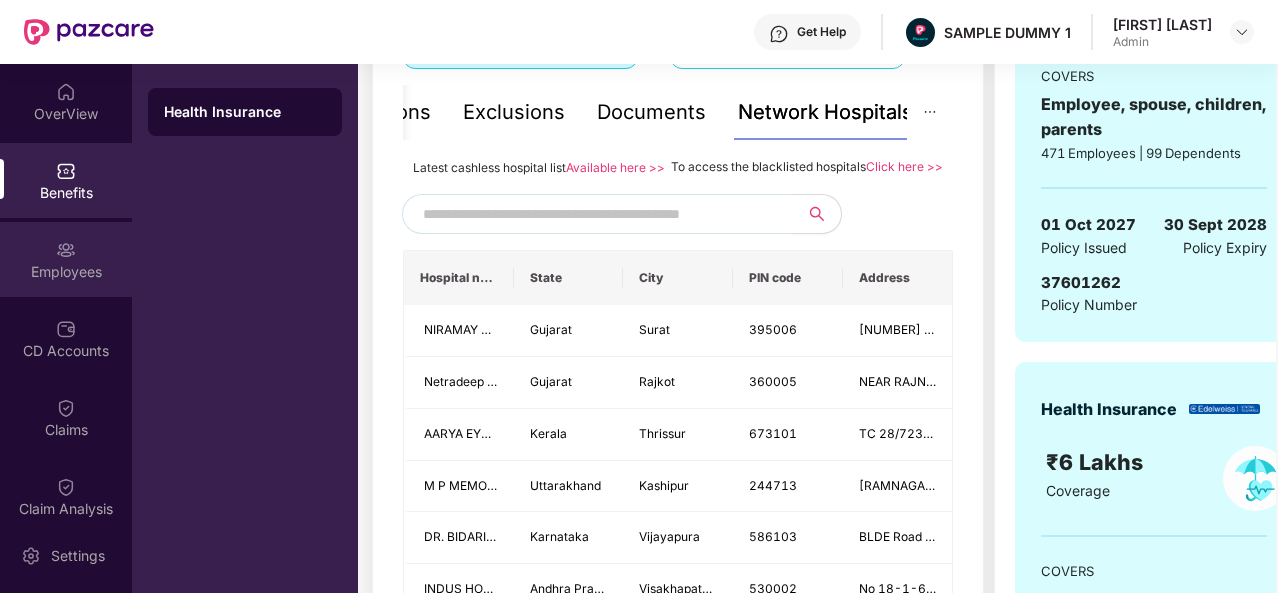 click on "Employees" at bounding box center (66, 272) 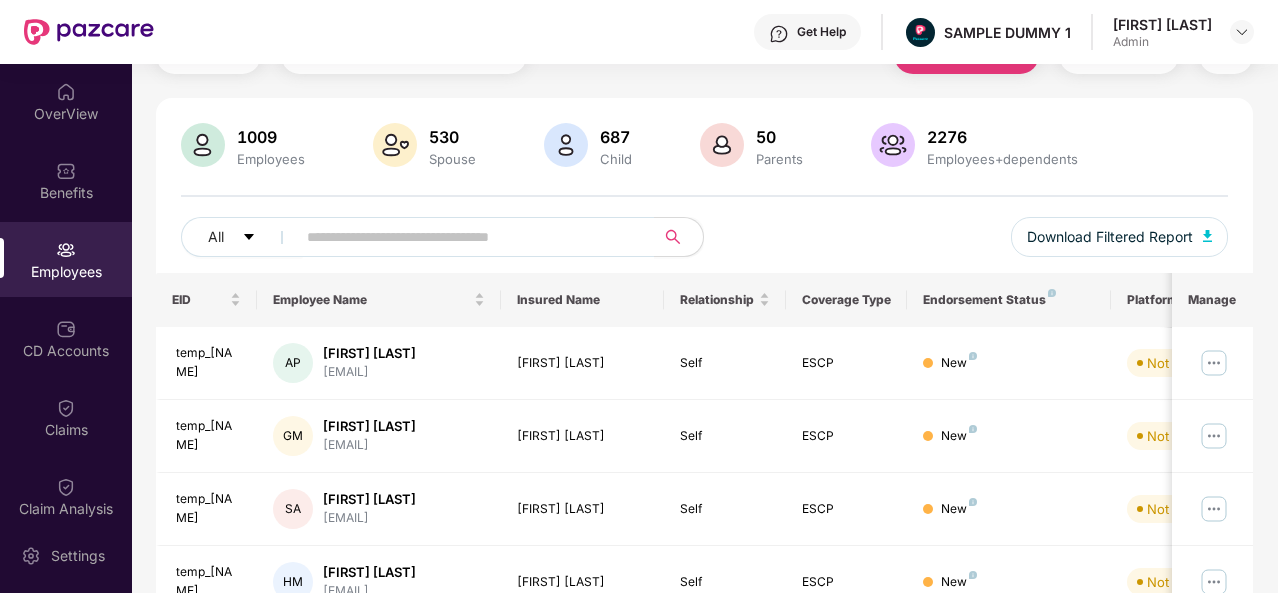 scroll, scrollTop: 0, scrollLeft: 0, axis: both 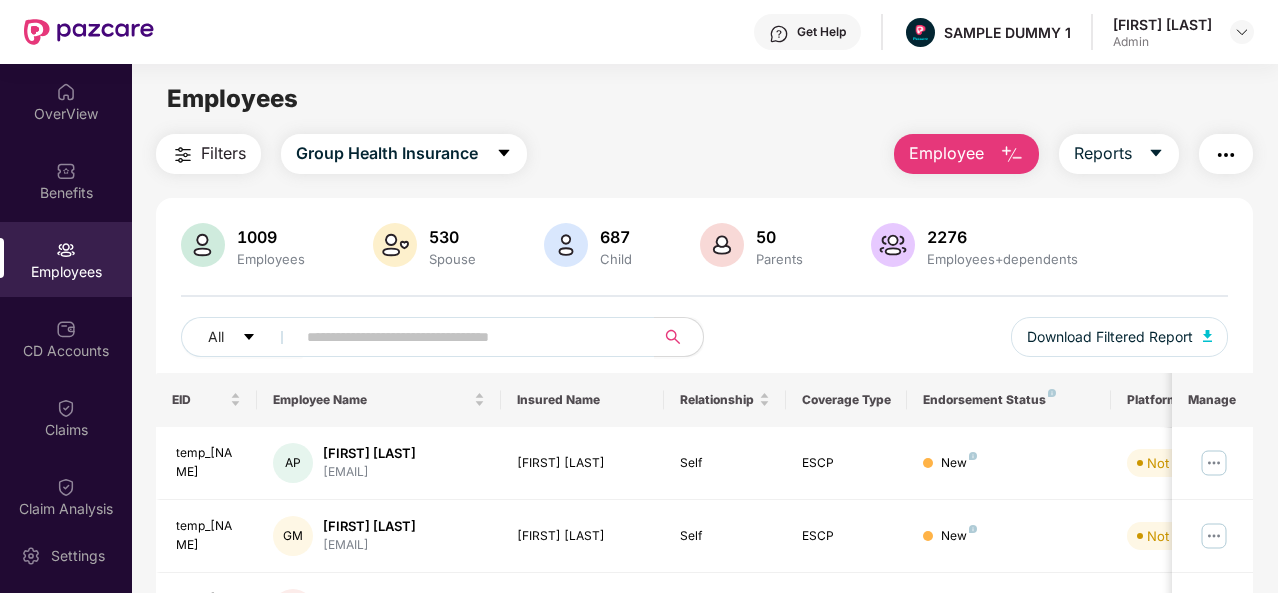 click on "Employee" at bounding box center [946, 153] 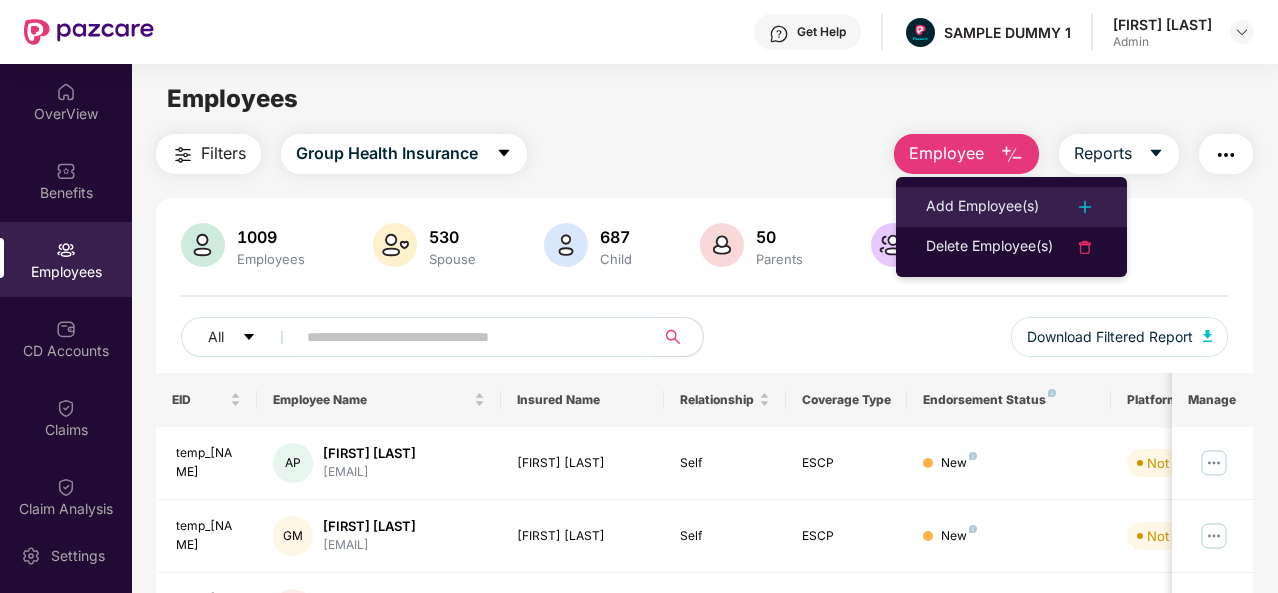 click on "Add Employee(s)" at bounding box center [982, 207] 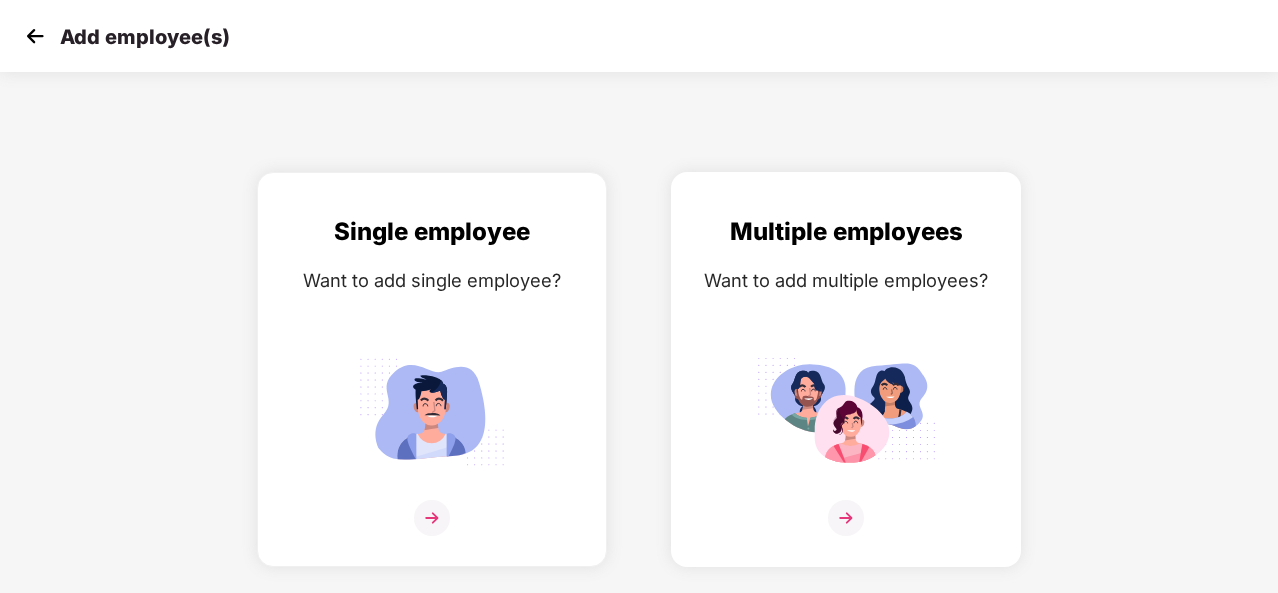 click on "Multiple employees Want to add multiple employees?" at bounding box center (846, 387) 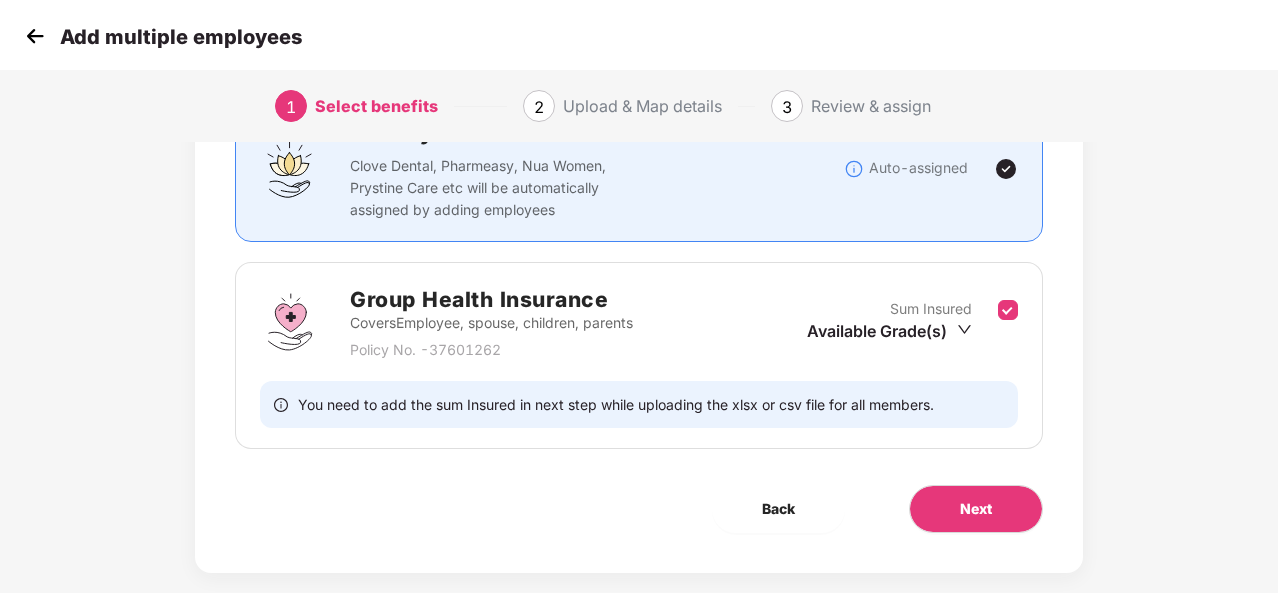 scroll, scrollTop: 211, scrollLeft: 0, axis: vertical 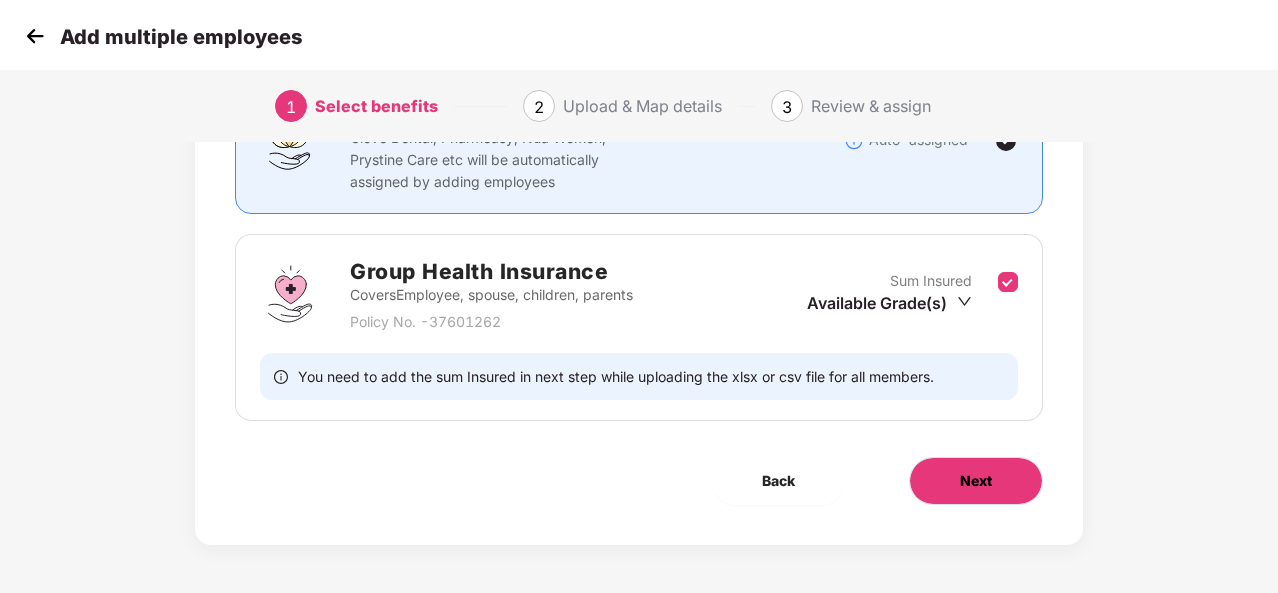 click on "Next" at bounding box center (976, 481) 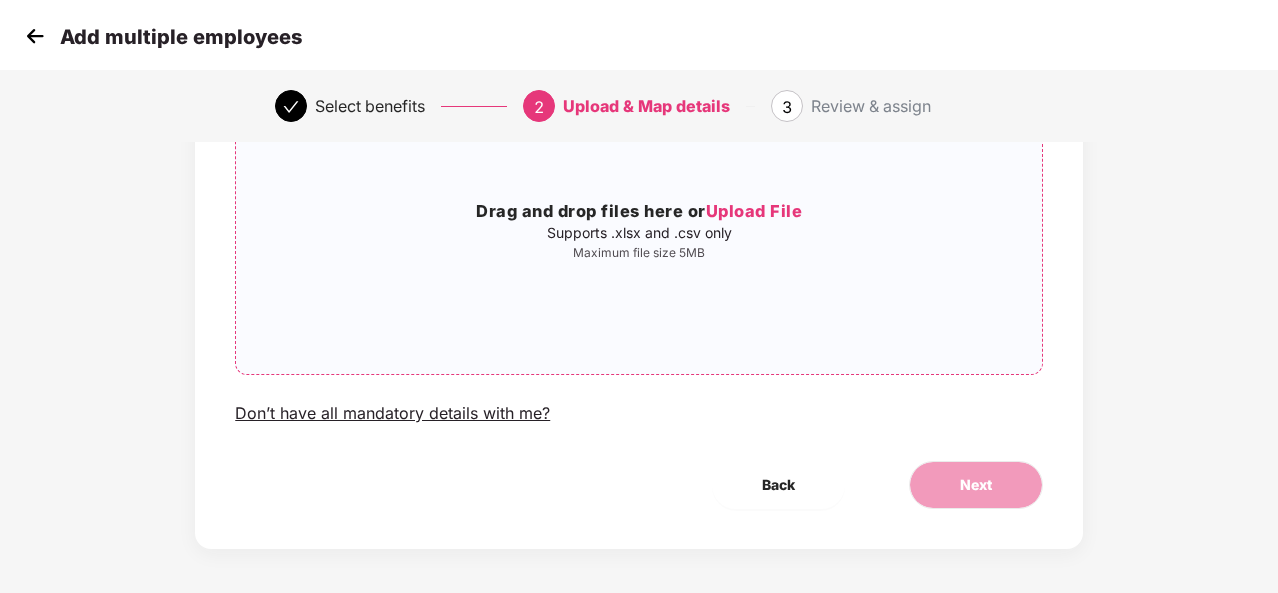 scroll, scrollTop: 210, scrollLeft: 0, axis: vertical 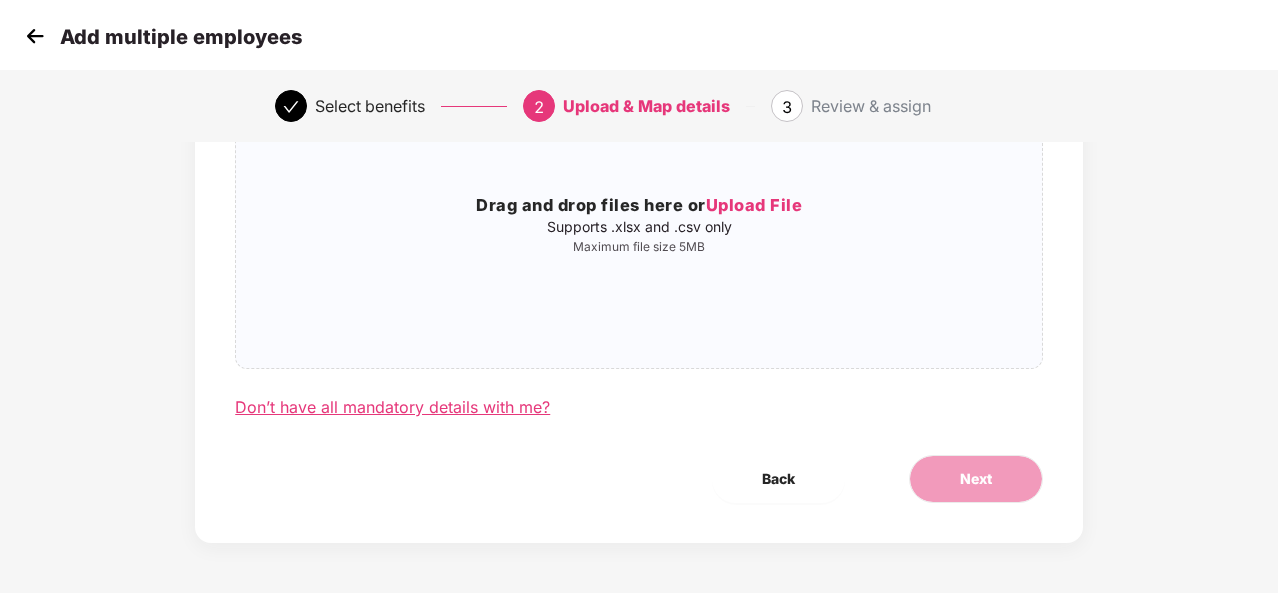 click on "Don’t have all mandatory details with me?" at bounding box center (392, 407) 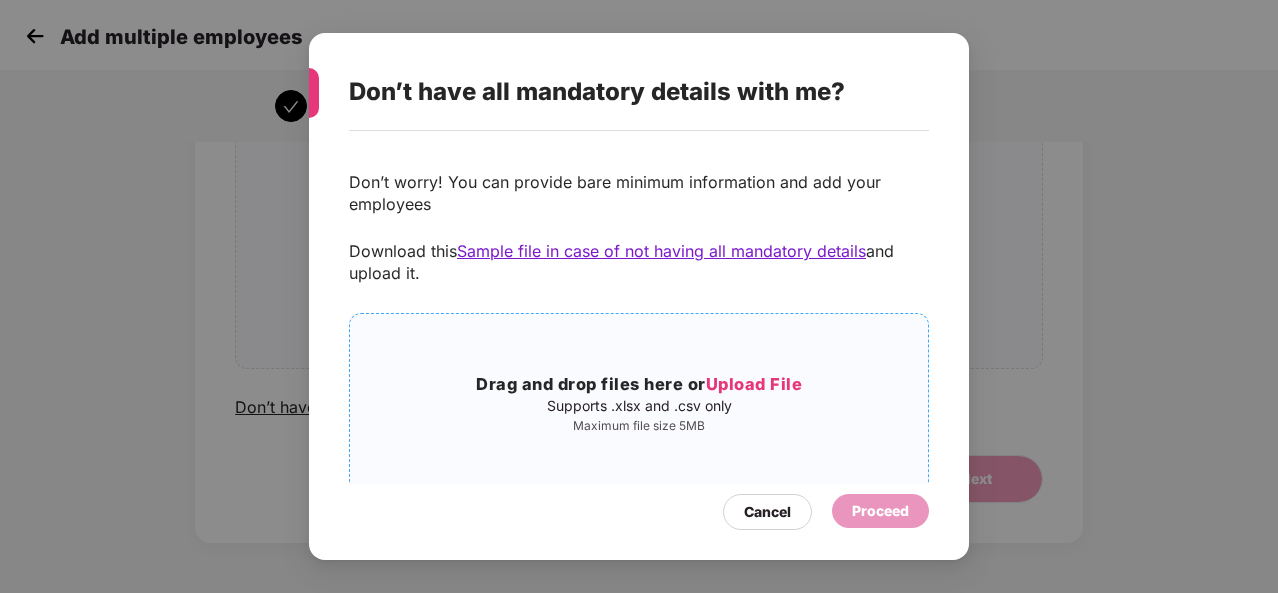 scroll, scrollTop: 38, scrollLeft: 0, axis: vertical 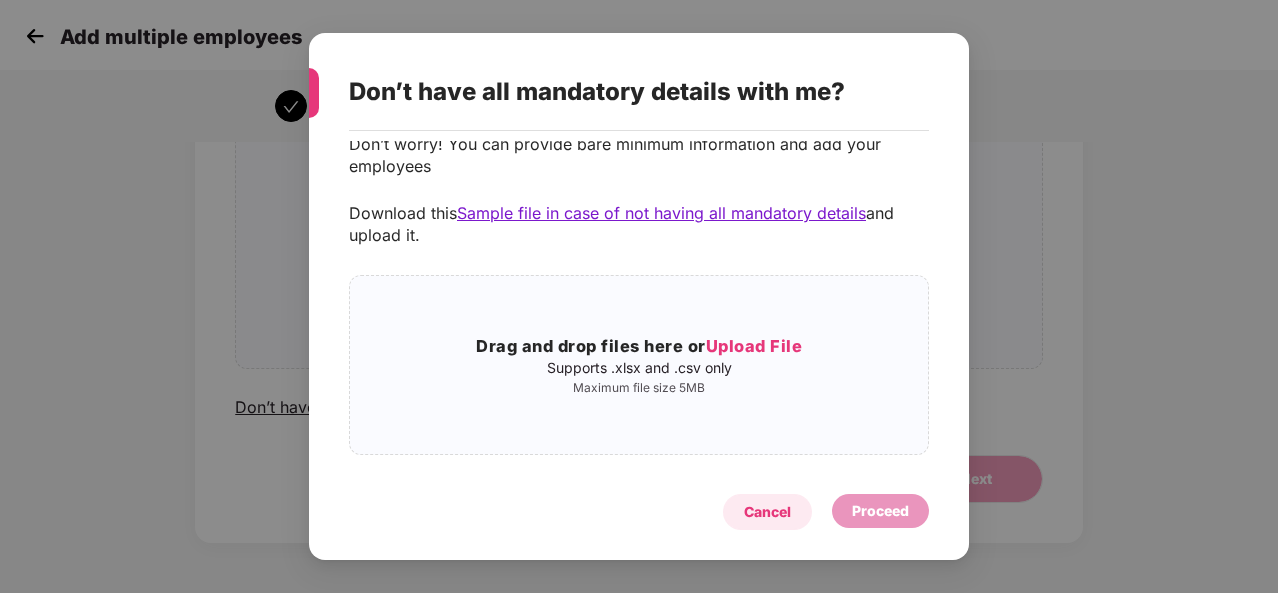 click on "Cancel" at bounding box center [767, 512] 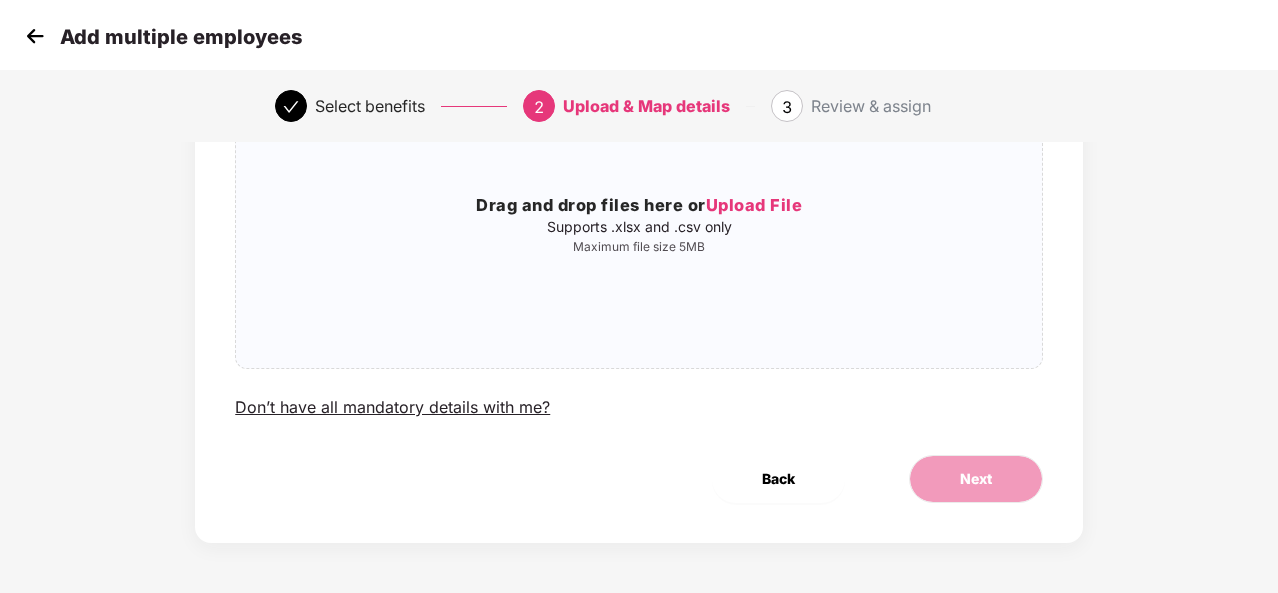 click on "Back" at bounding box center [778, 479] 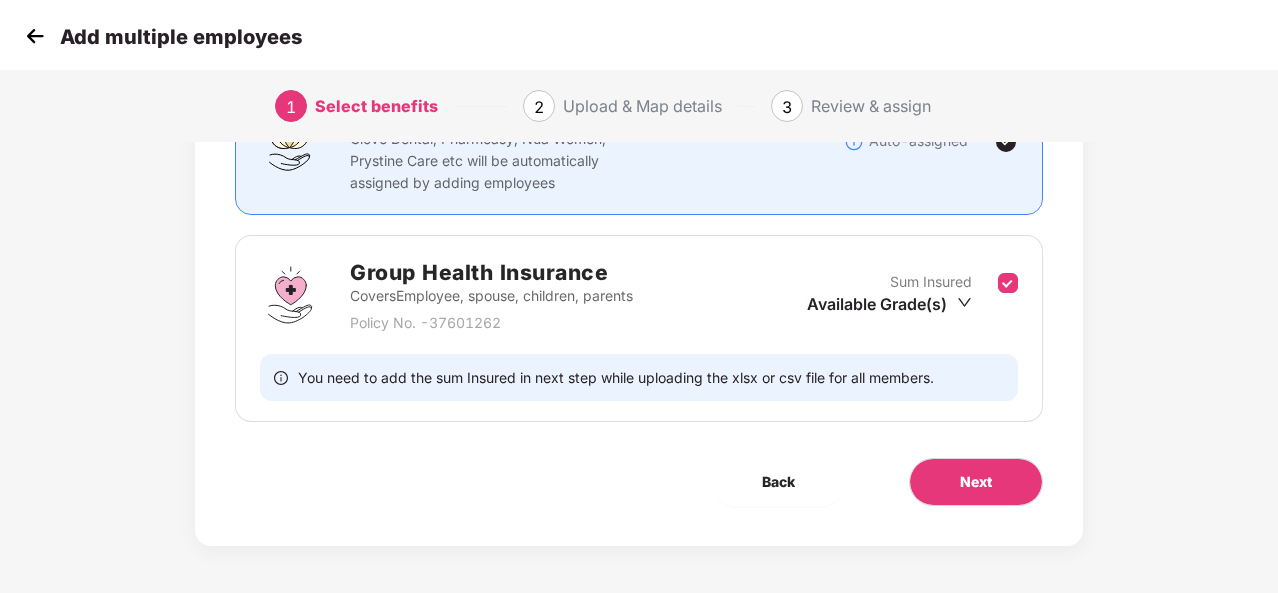 scroll, scrollTop: 0, scrollLeft: 0, axis: both 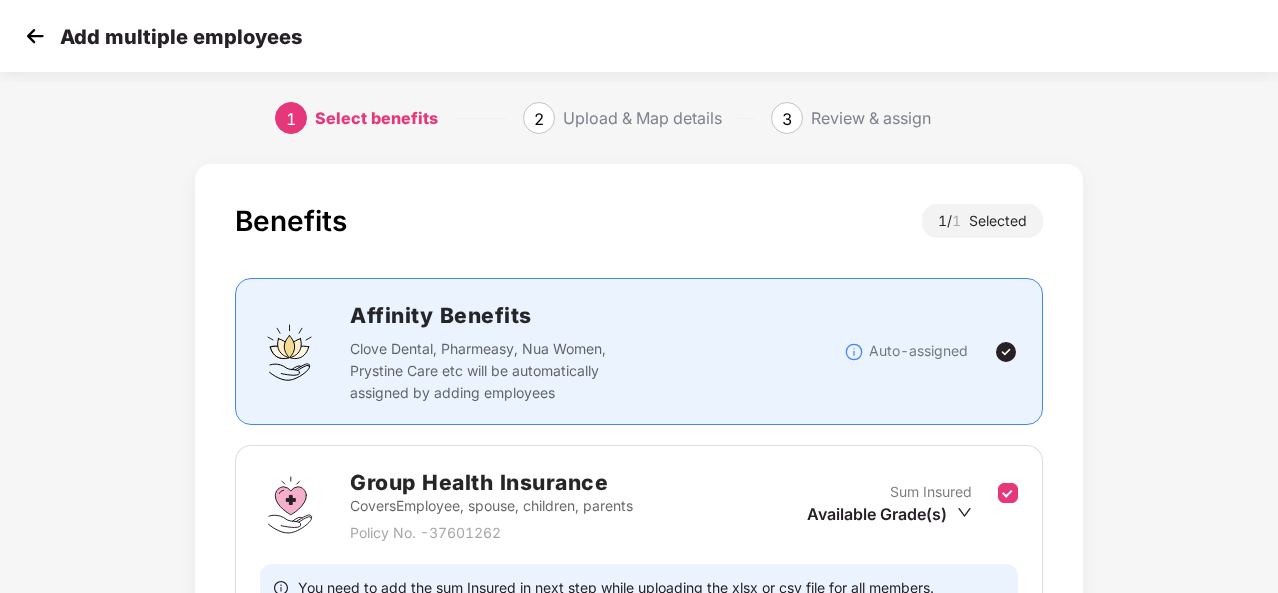 click at bounding box center (35, 36) 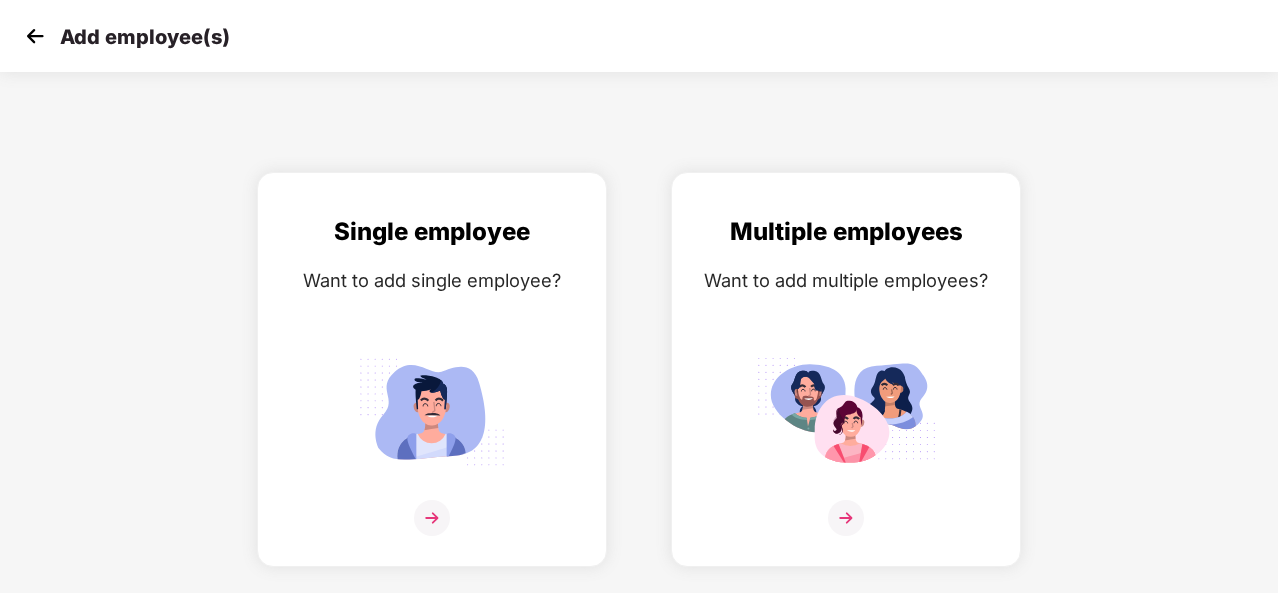click at bounding box center [35, 36] 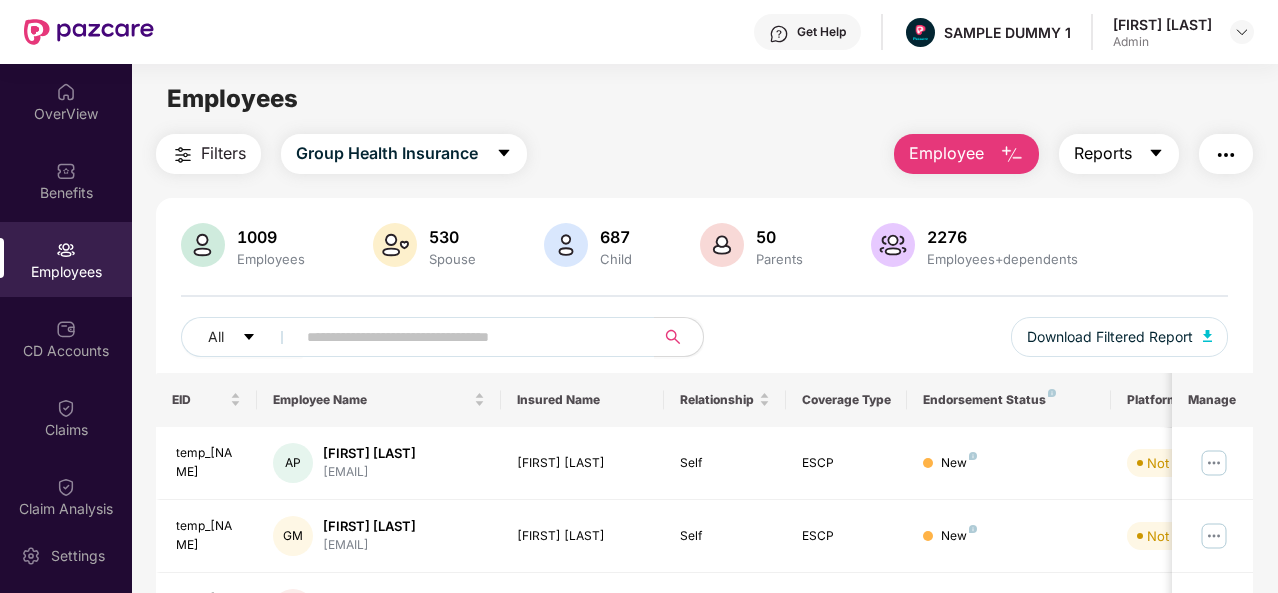 click on "Reports" at bounding box center (1103, 153) 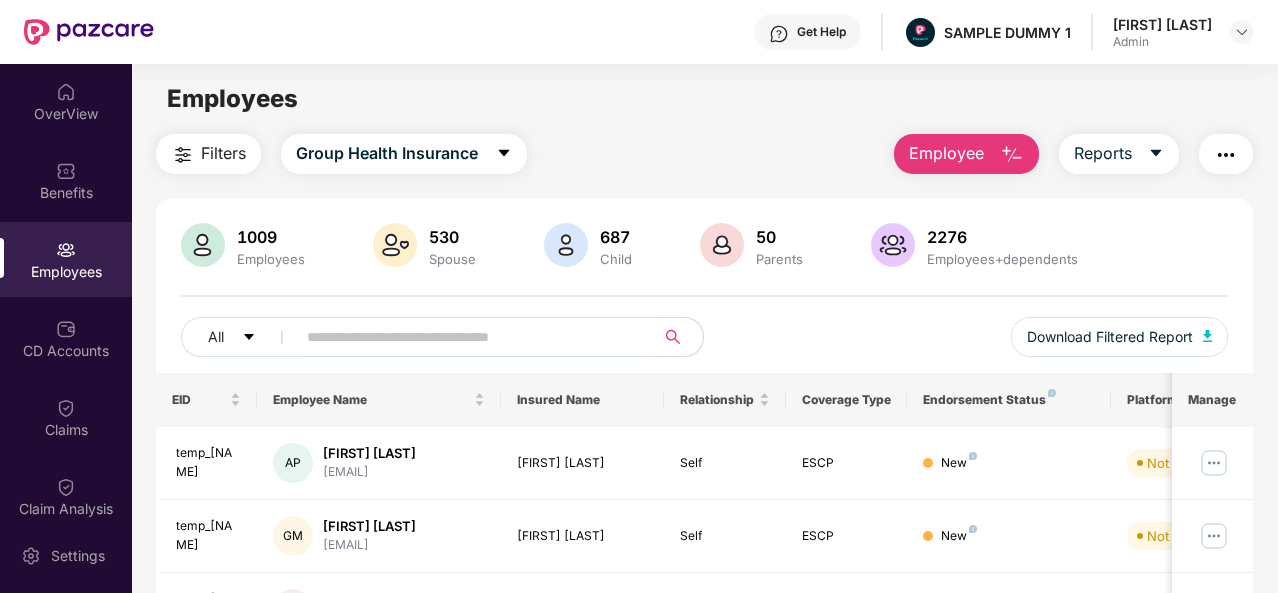 click on "Filters Group Health Insurance Employee Reports [NUMBER] Employees [NUMBER] Spouse [NUMBER] Child [NUMBER] Parents [NUMBER] Employees+dependents All Download Filtered Report EID Employee Name Insured Name Relationship Coverage Type Endorsement Status Platform Status Joining Date Manage  temp_[NAME] [AP] [FIRST] [LAST]   [EMAIL] [FIRST] [LAST]  Self ESCP New Not Verified [DATE] temp_[NAME] [GM] [FIRST] [LAST]   [EMAIL] [FIRST] [LAST]  Self ESCP New Not Verified [DATE] temp_[NAME] [SA] [FIRST] [LAST]   [EMAIL] [FIRST] [LAST]  Self ESCP New Not Verified [DATE] temp_[NAME] [HM] [FIRST] [LAST]   [EMAIL] [FIRST] [LAST]  Self ESCP New Not Verified [DATE] temp_[NAME] [MP] [FIRST] [LAST]   [EMAIL] [FIRST] [LAST]  Self ESCP New Not Verified [DATE] temp_[NAME] [SP] [FIRST] [LAST]   [EMAIL] [FIRST] [LAST]  Self ESCP New Not Verified [DATE] temp_[NAME] [MP] [FIRST] [LAST]   [EMAIL] [FIRST] [LAST]  Self ESCP New" at bounding box center (704, 681) 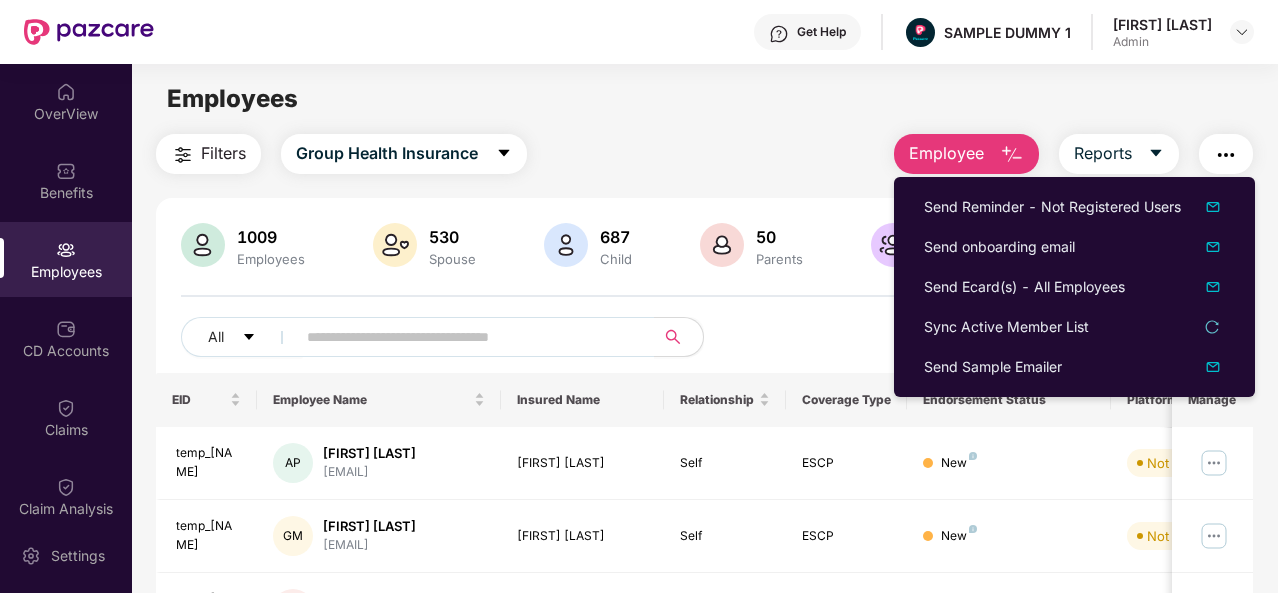 click on "All Download Filtered Report" at bounding box center [704, 345] 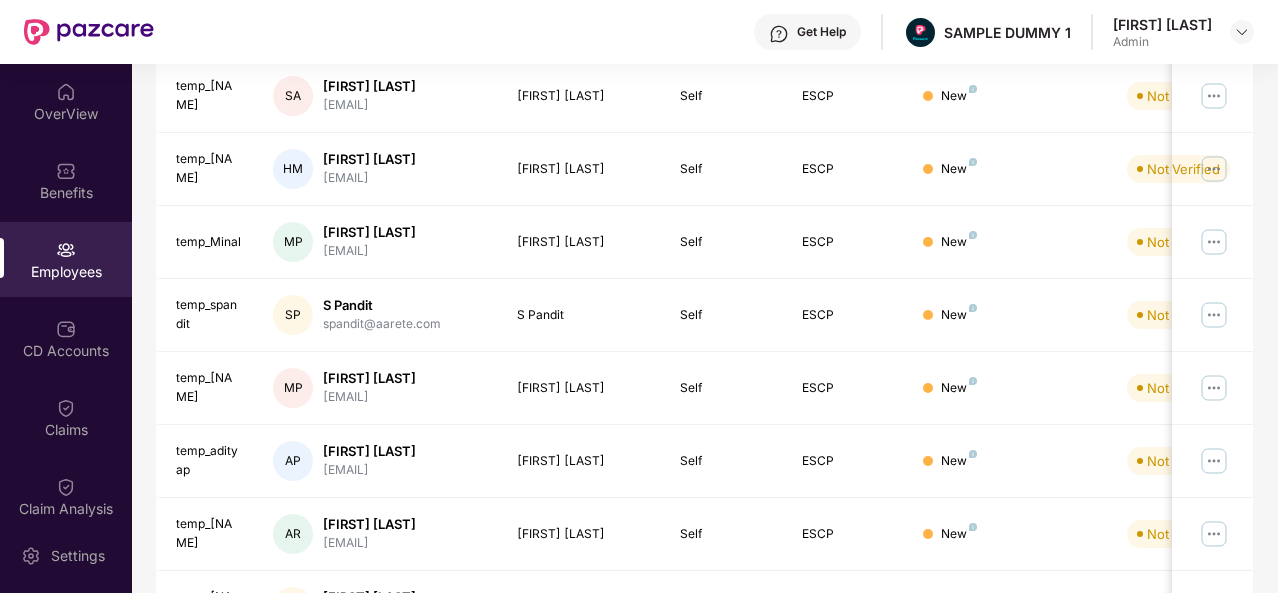 scroll, scrollTop: 582, scrollLeft: 0, axis: vertical 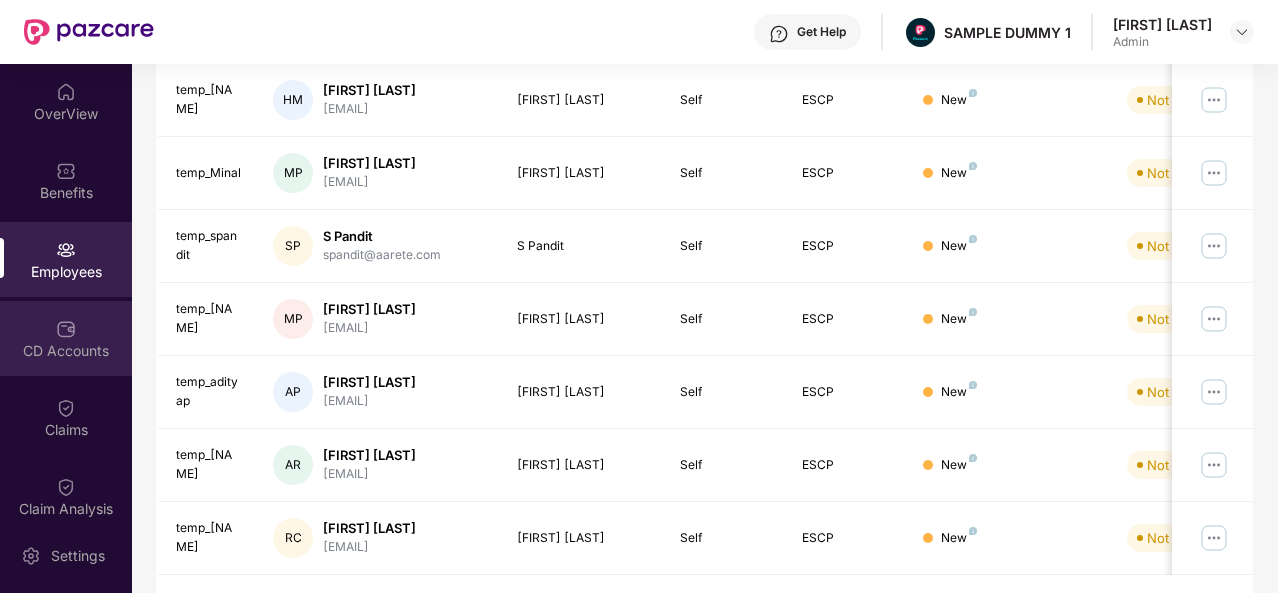 click on "CD Accounts" at bounding box center (66, 338) 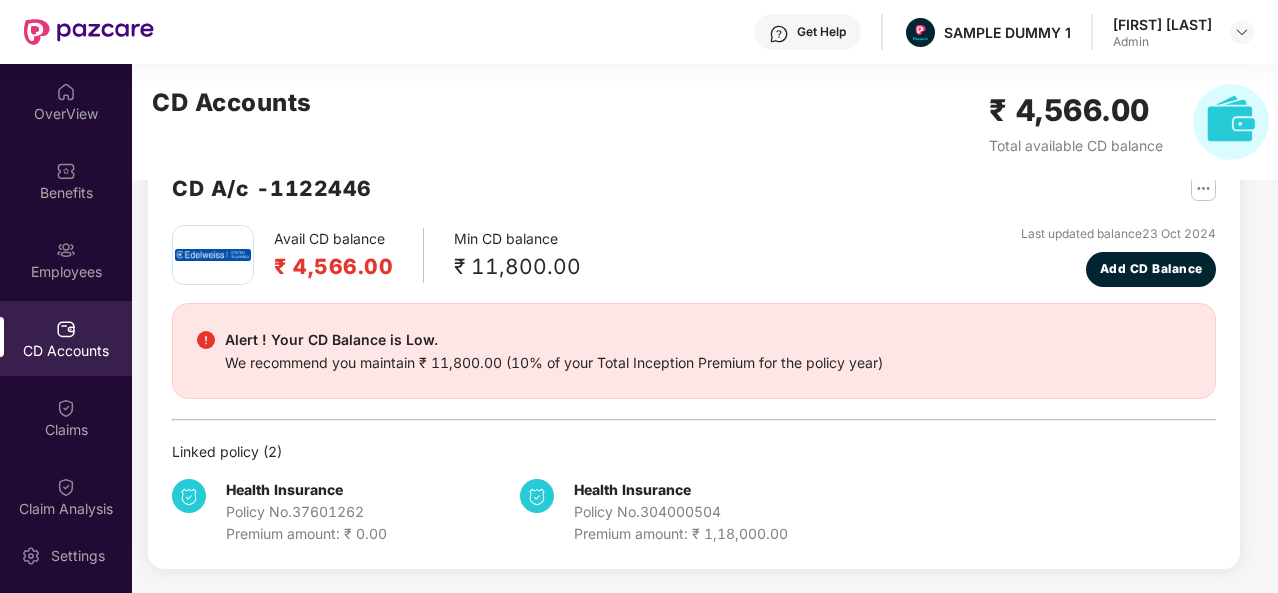 scroll, scrollTop: 54, scrollLeft: 0, axis: vertical 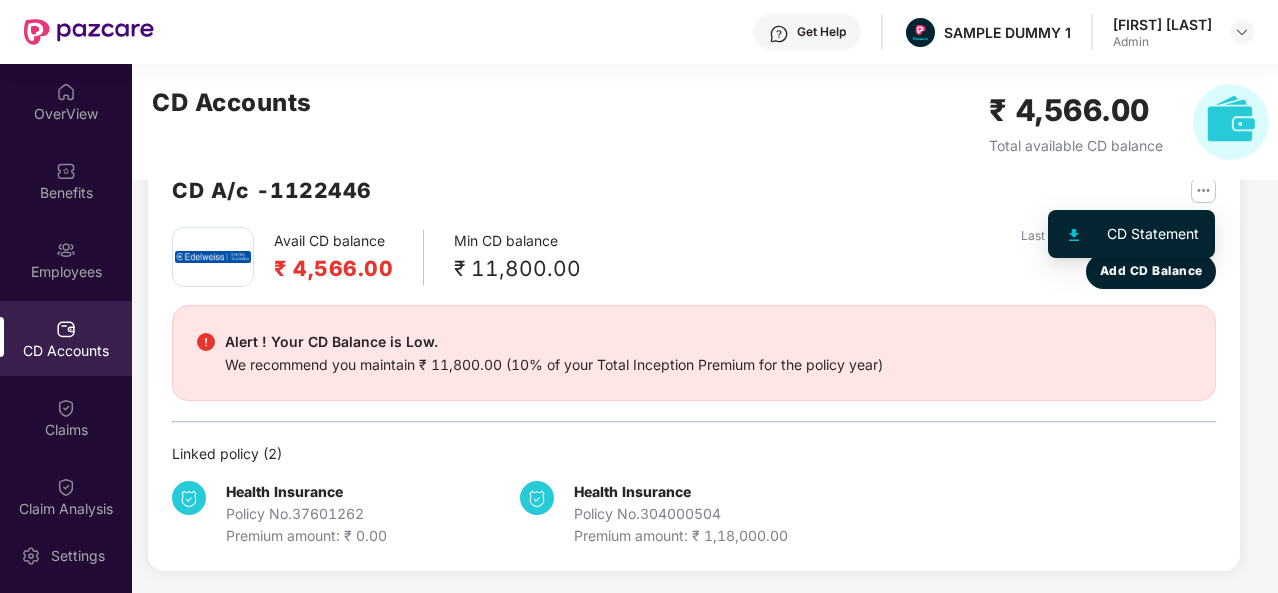 click at bounding box center [1203, 190] 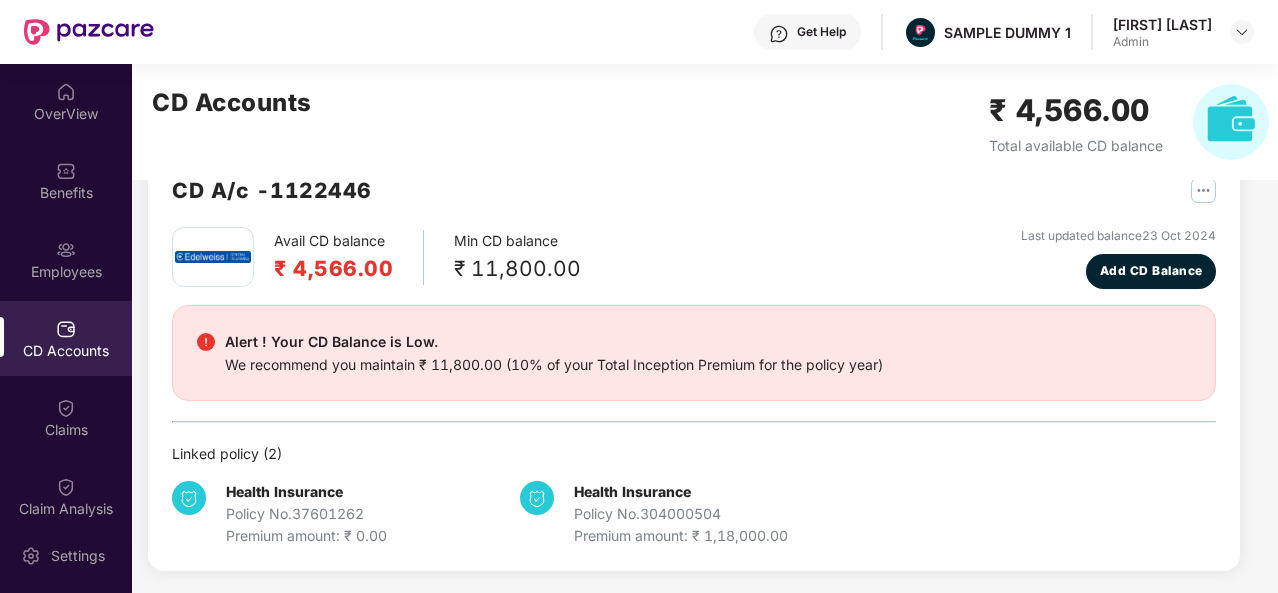 click on "Alert ! Your CD Balance is Low. We recommend you maintain ₹ [AMOUNT] ([PERCENTAGE]% of your Total Inception Premium for the policy year)" at bounding box center (694, 353) 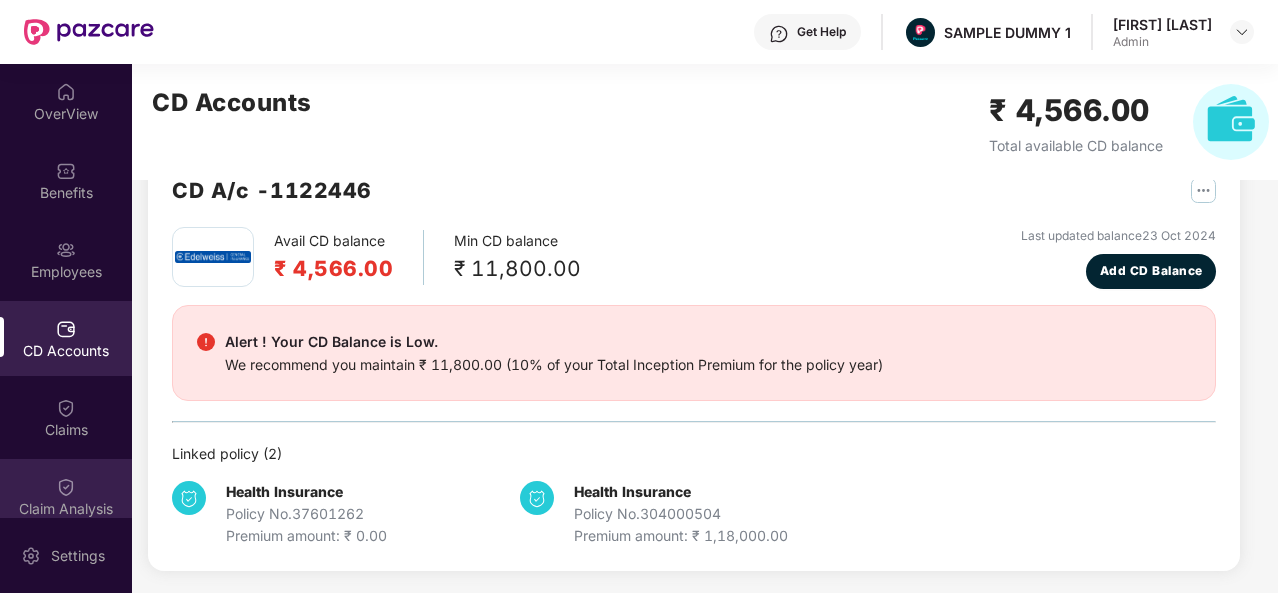 click on "Claim Analysis" at bounding box center (66, 496) 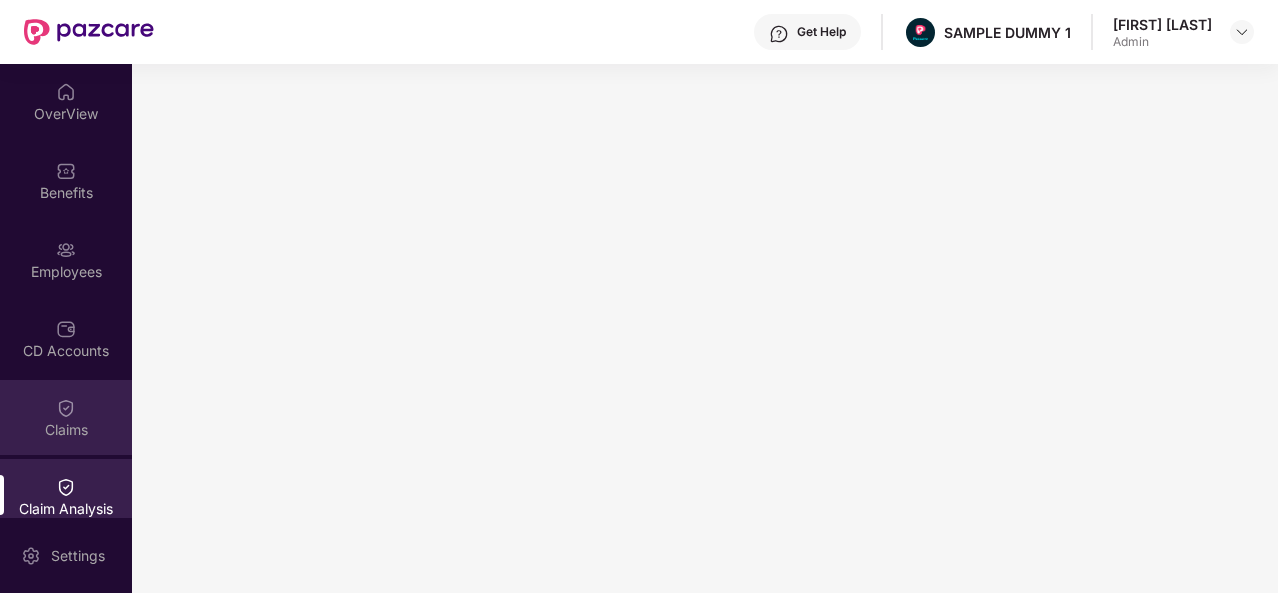 click at bounding box center [66, 408] 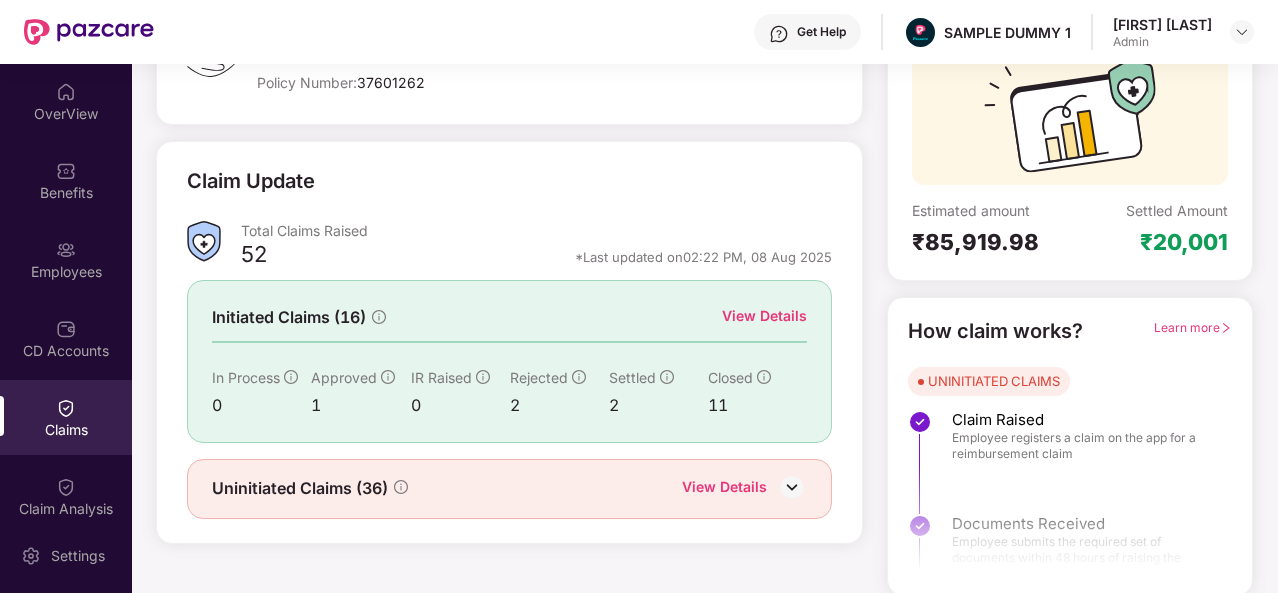 scroll, scrollTop: 188, scrollLeft: 0, axis: vertical 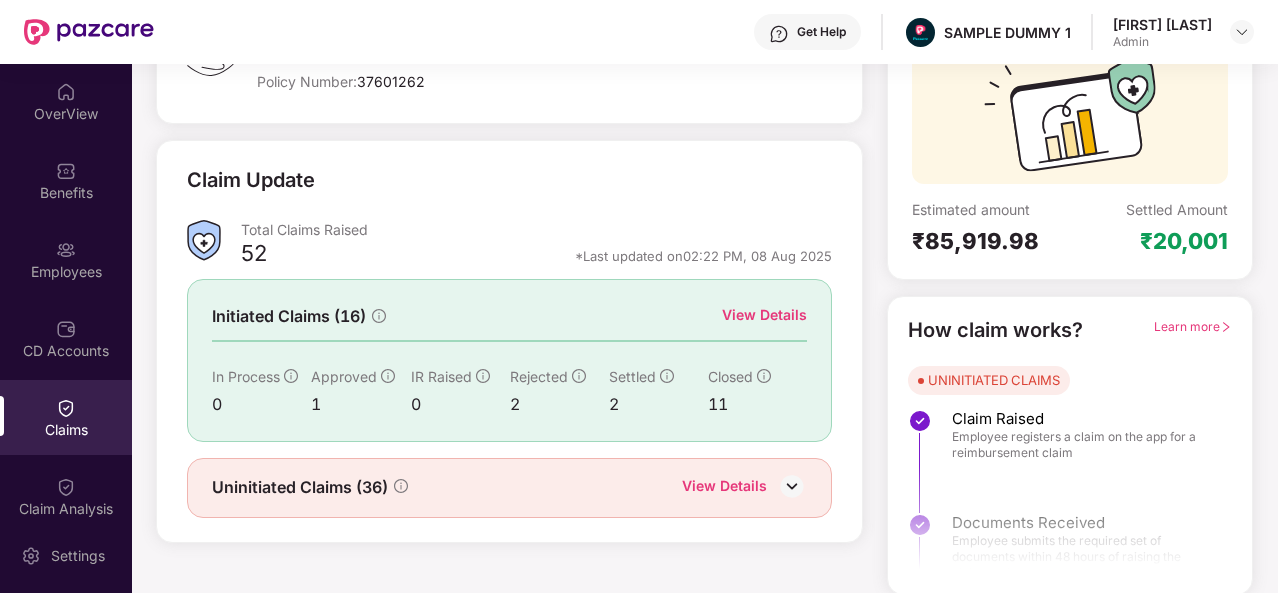 click on "View Details" at bounding box center [764, 315] 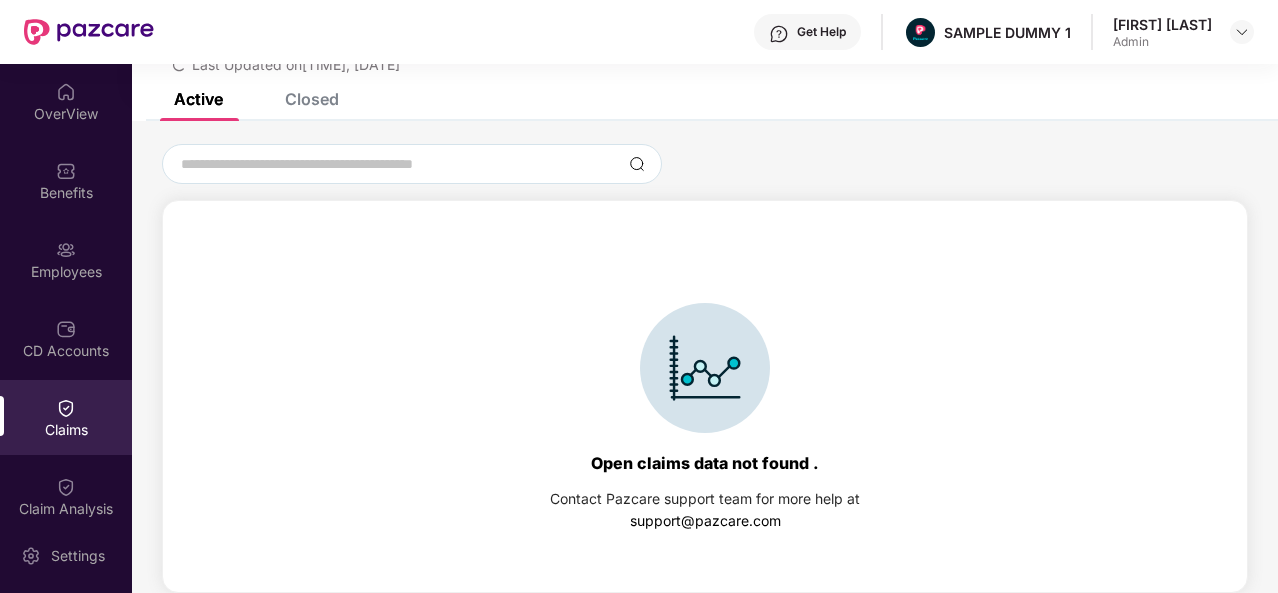 scroll, scrollTop: 86, scrollLeft: 0, axis: vertical 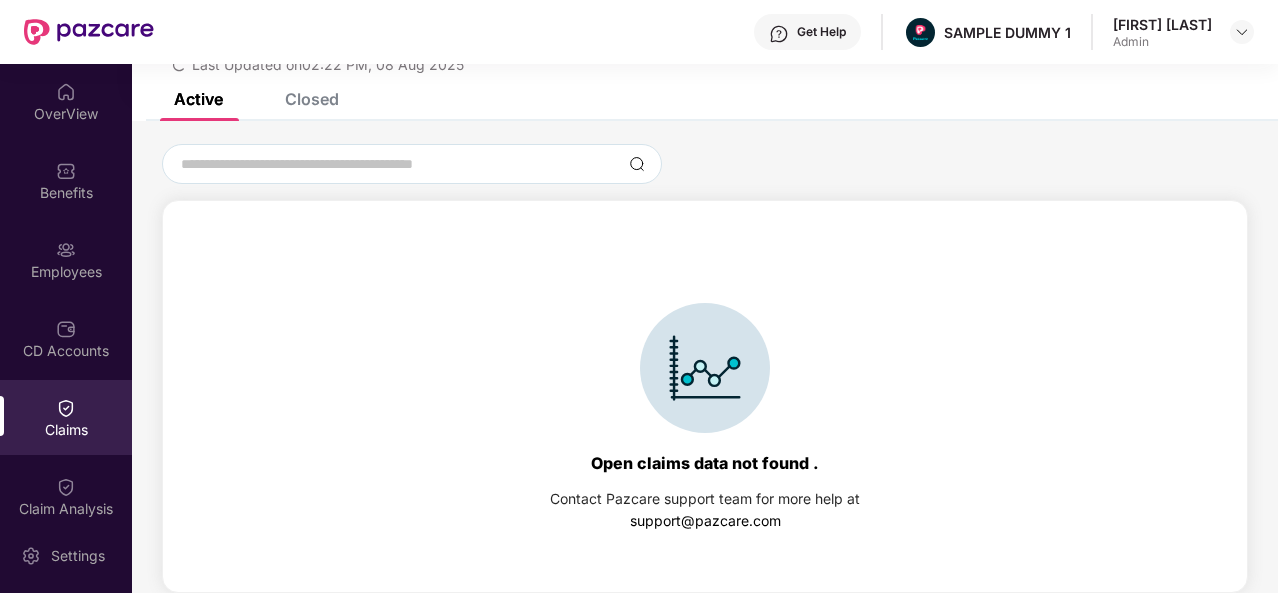 click on "Closed" at bounding box center [312, 99] 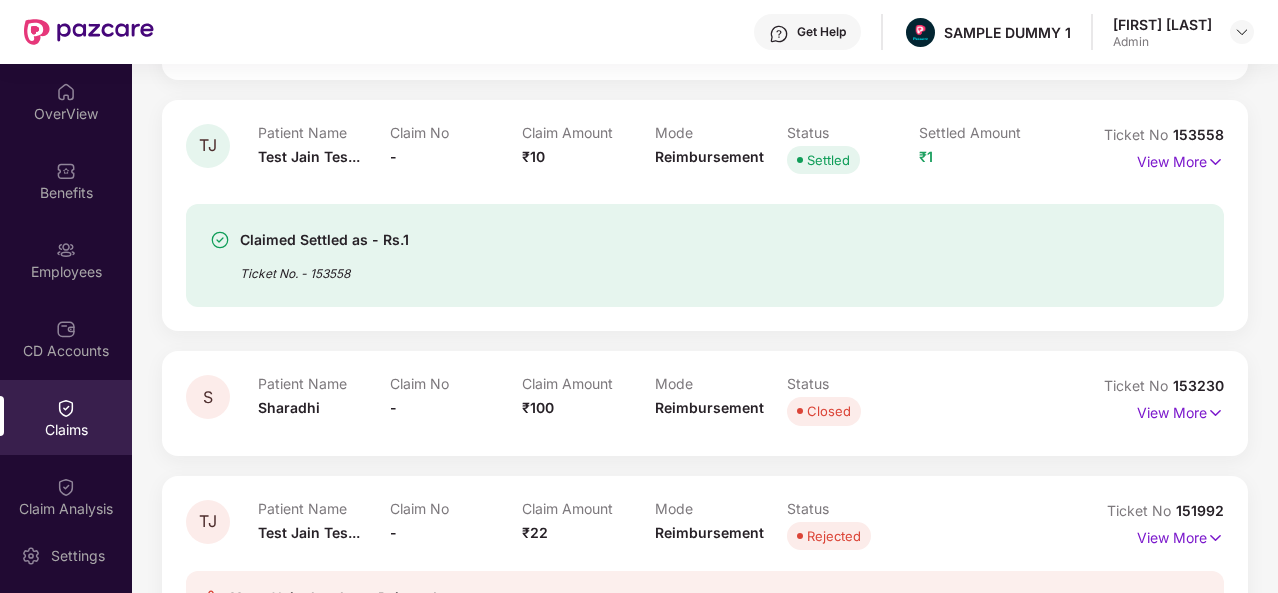 scroll, scrollTop: 436, scrollLeft: 0, axis: vertical 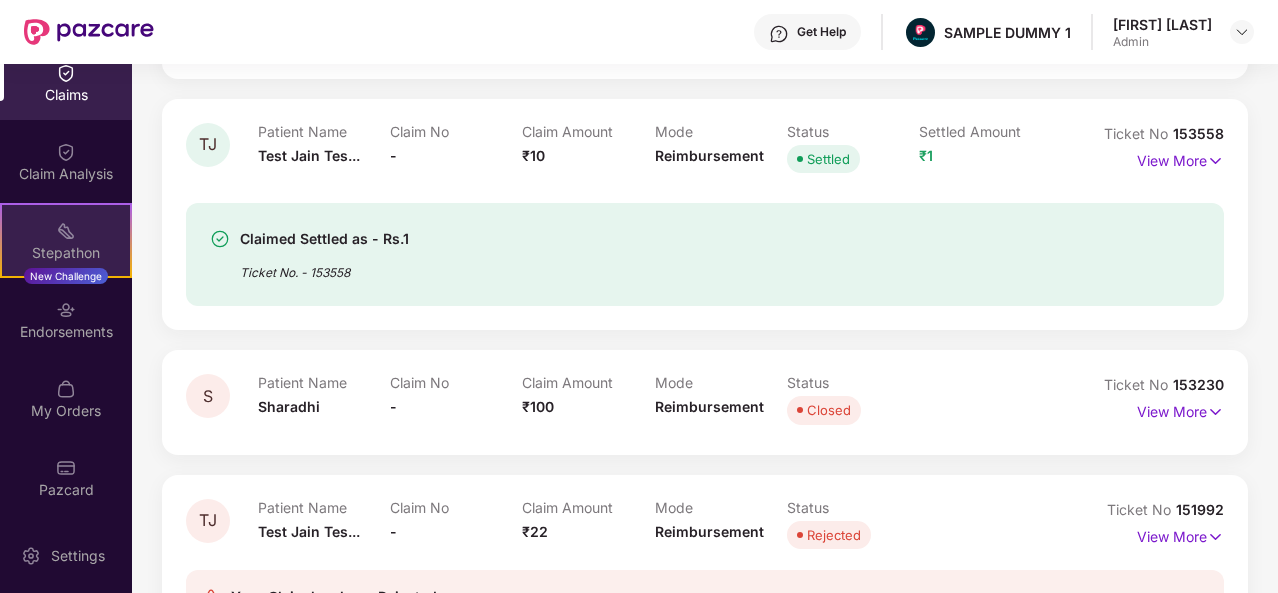 click on "Stepathon" at bounding box center [66, 253] 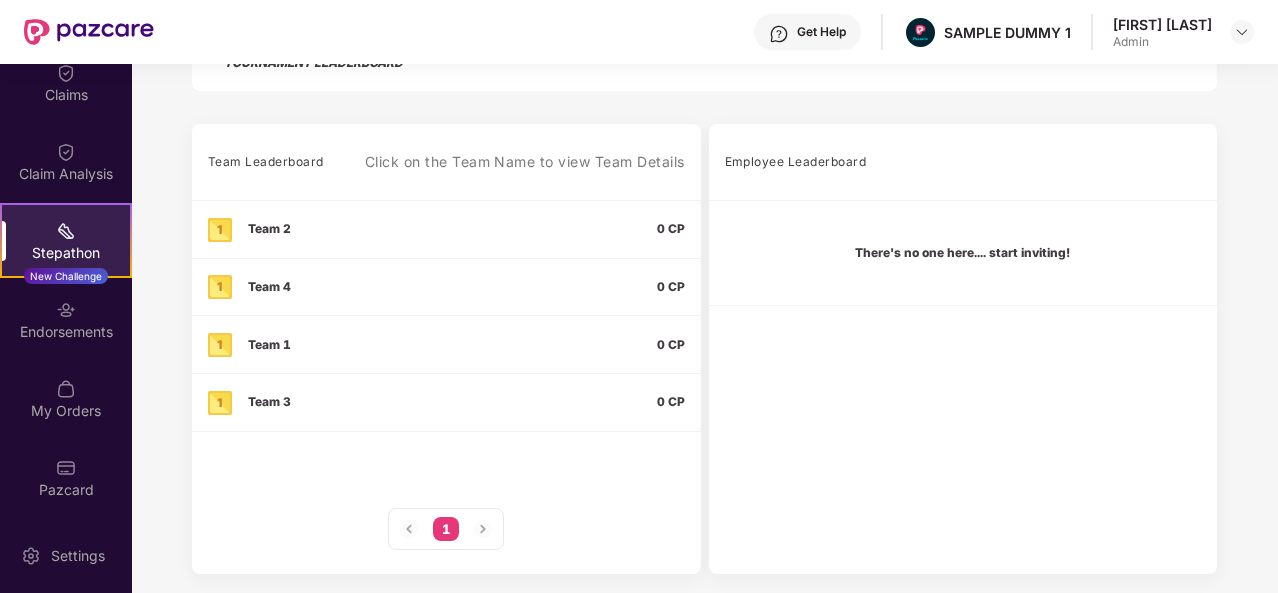 scroll, scrollTop: 560, scrollLeft: 0, axis: vertical 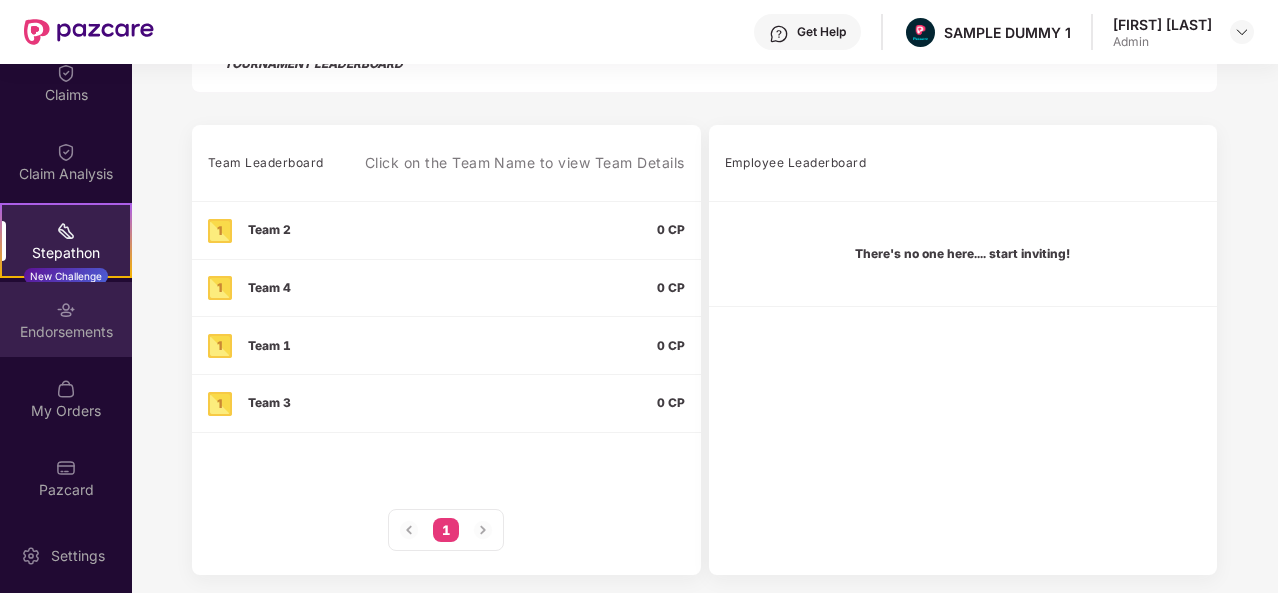 click on "Endorsements" at bounding box center (66, 332) 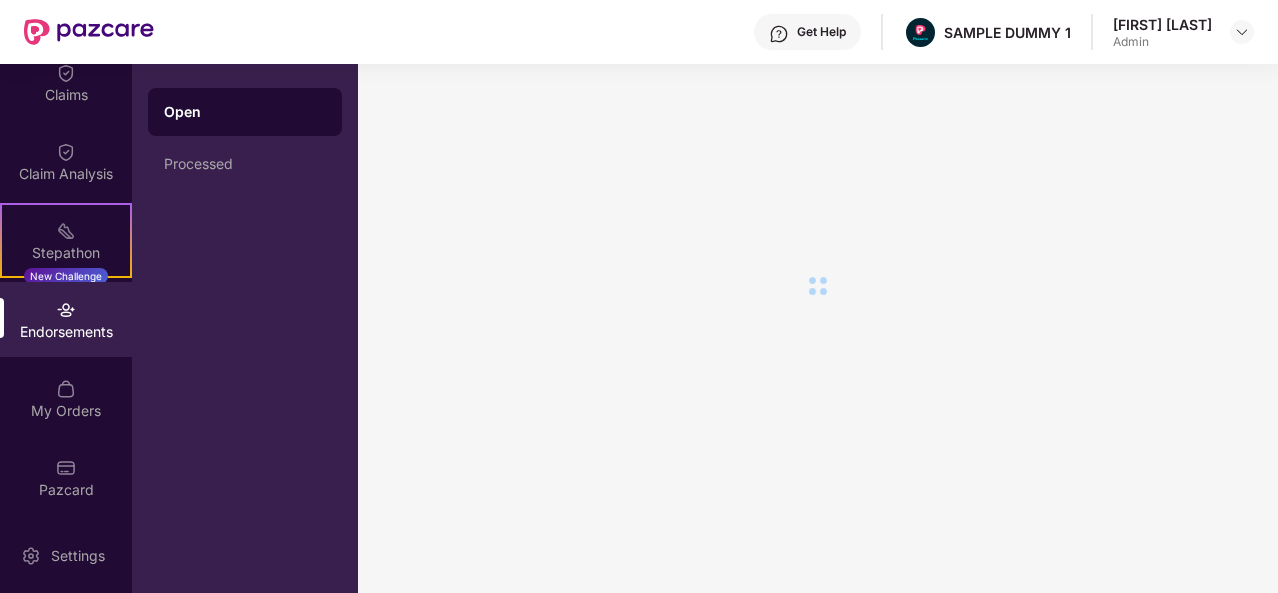 scroll, scrollTop: 0, scrollLeft: 0, axis: both 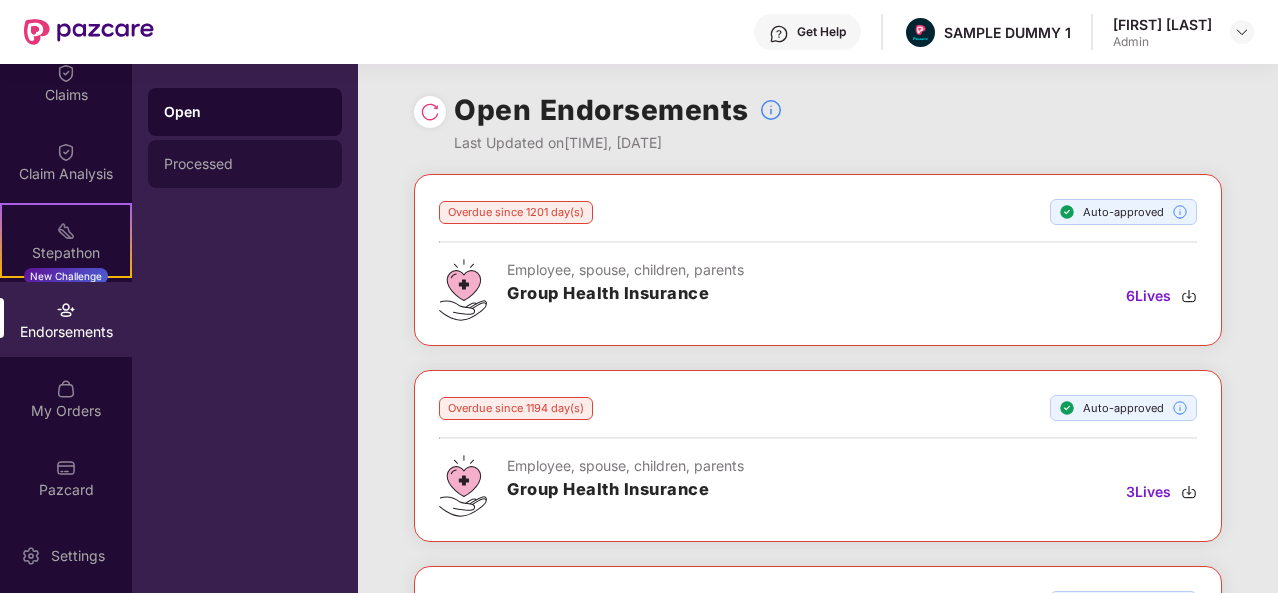 click on "Processed" at bounding box center [245, 164] 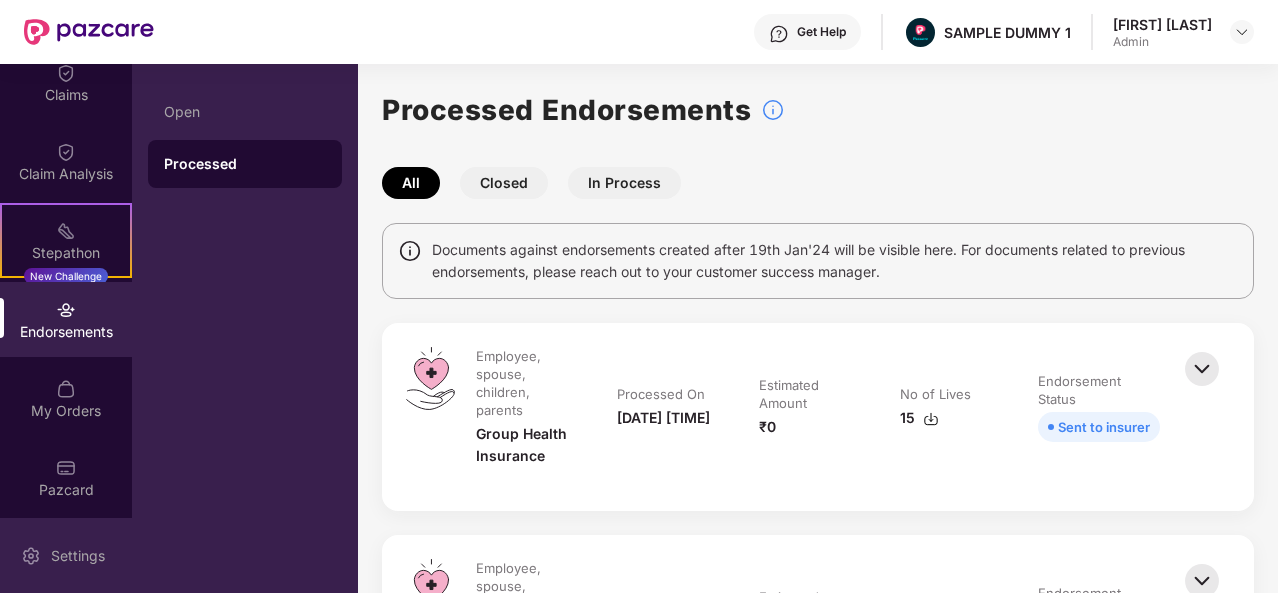 click on "Settings" at bounding box center (78, 556) 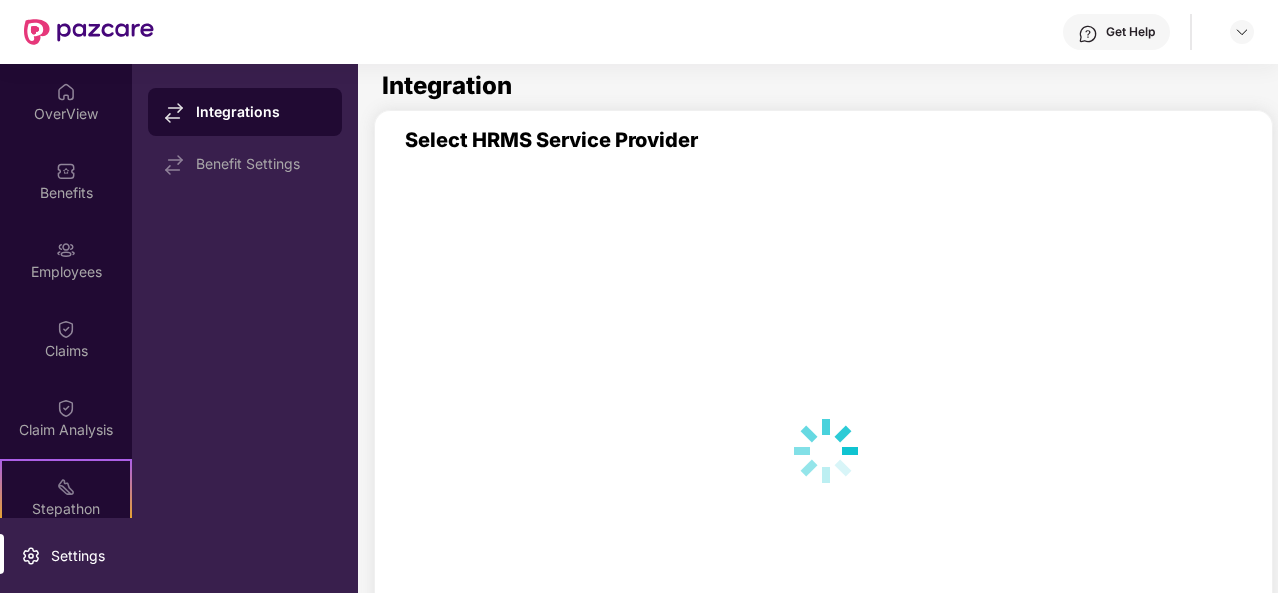 scroll, scrollTop: 0, scrollLeft: 0, axis: both 